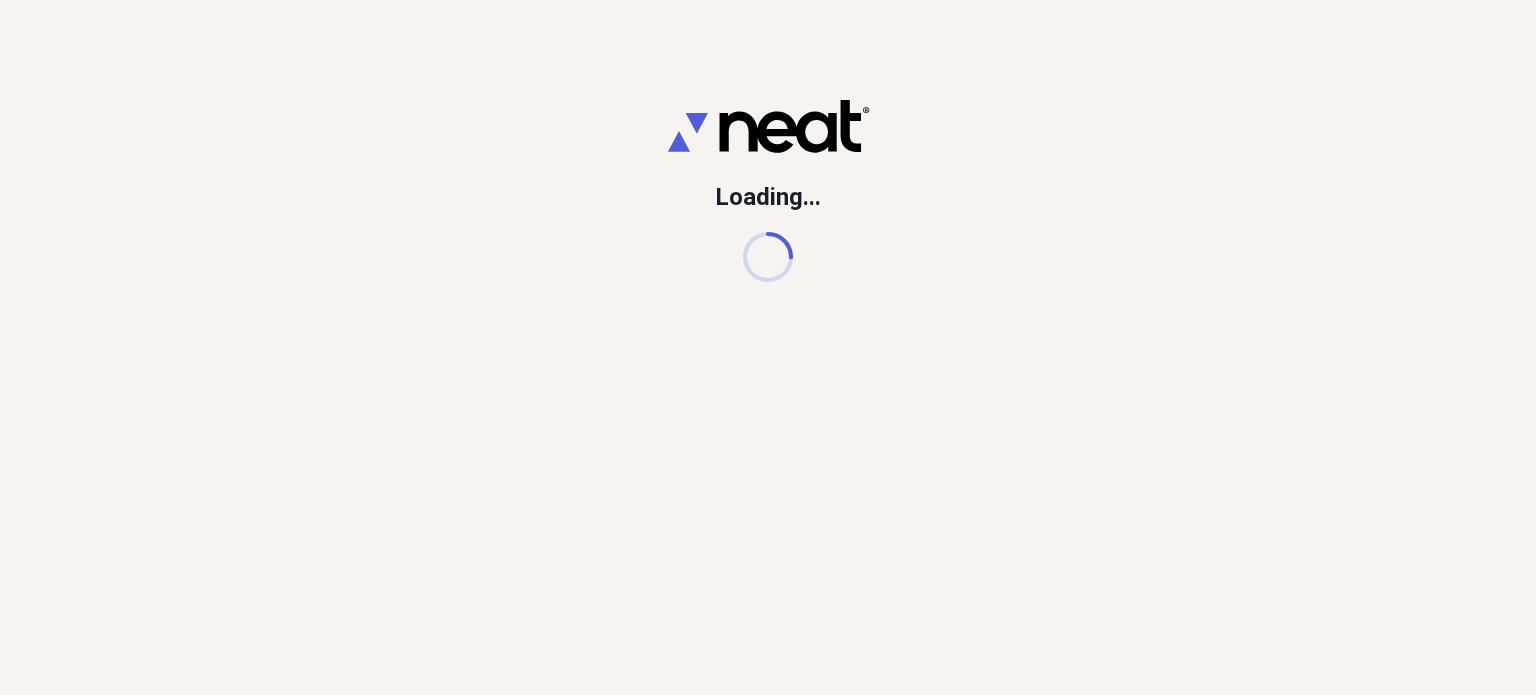 scroll, scrollTop: 0, scrollLeft: 0, axis: both 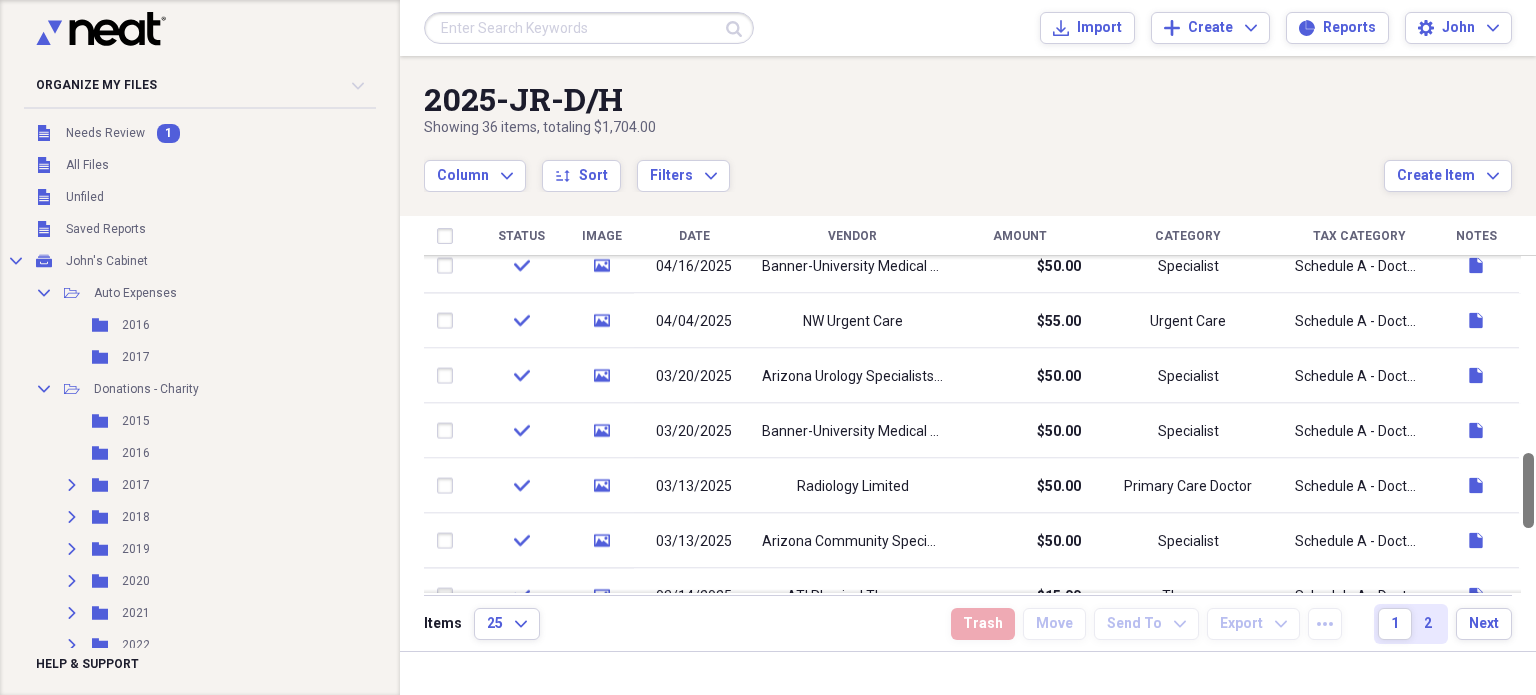 drag, startPoint x: 1528, startPoint y: 316, endPoint x: 1523, endPoint y: 506, distance: 190.06578 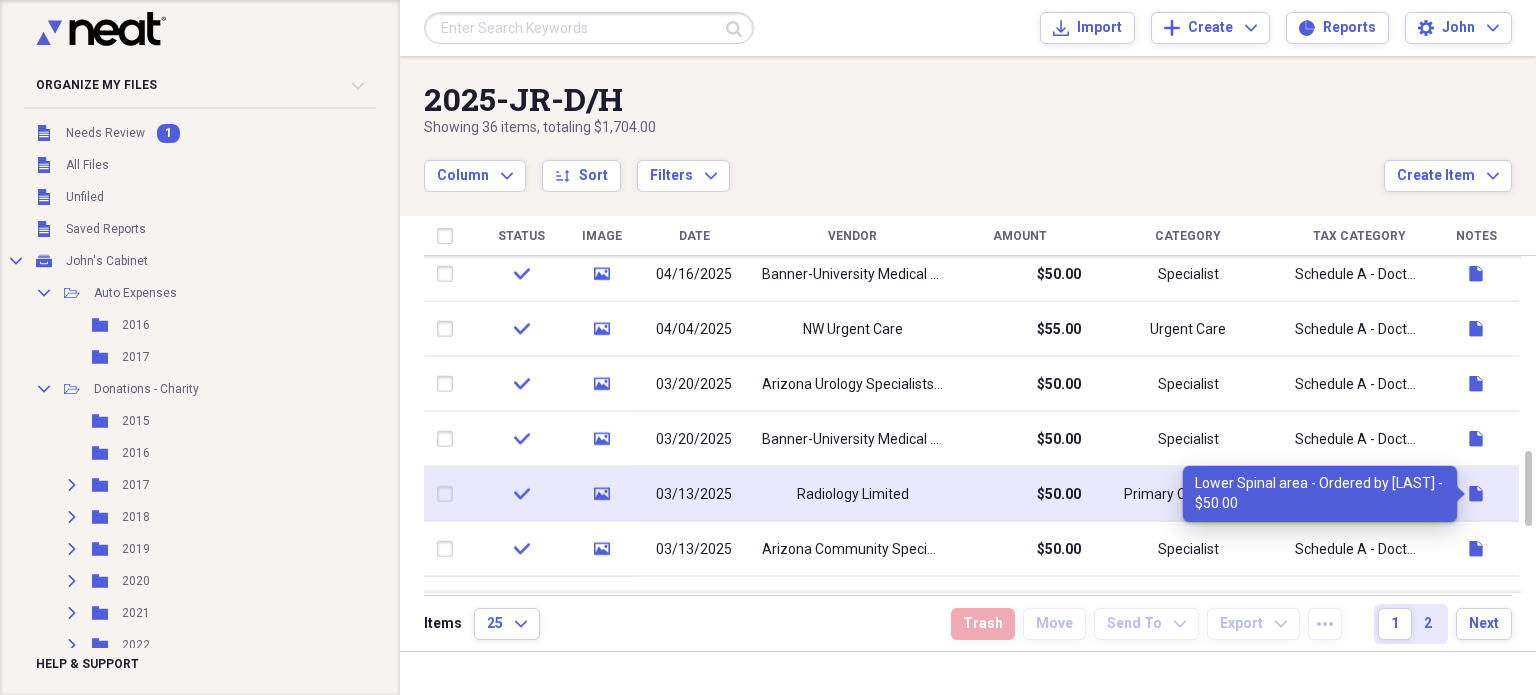 click 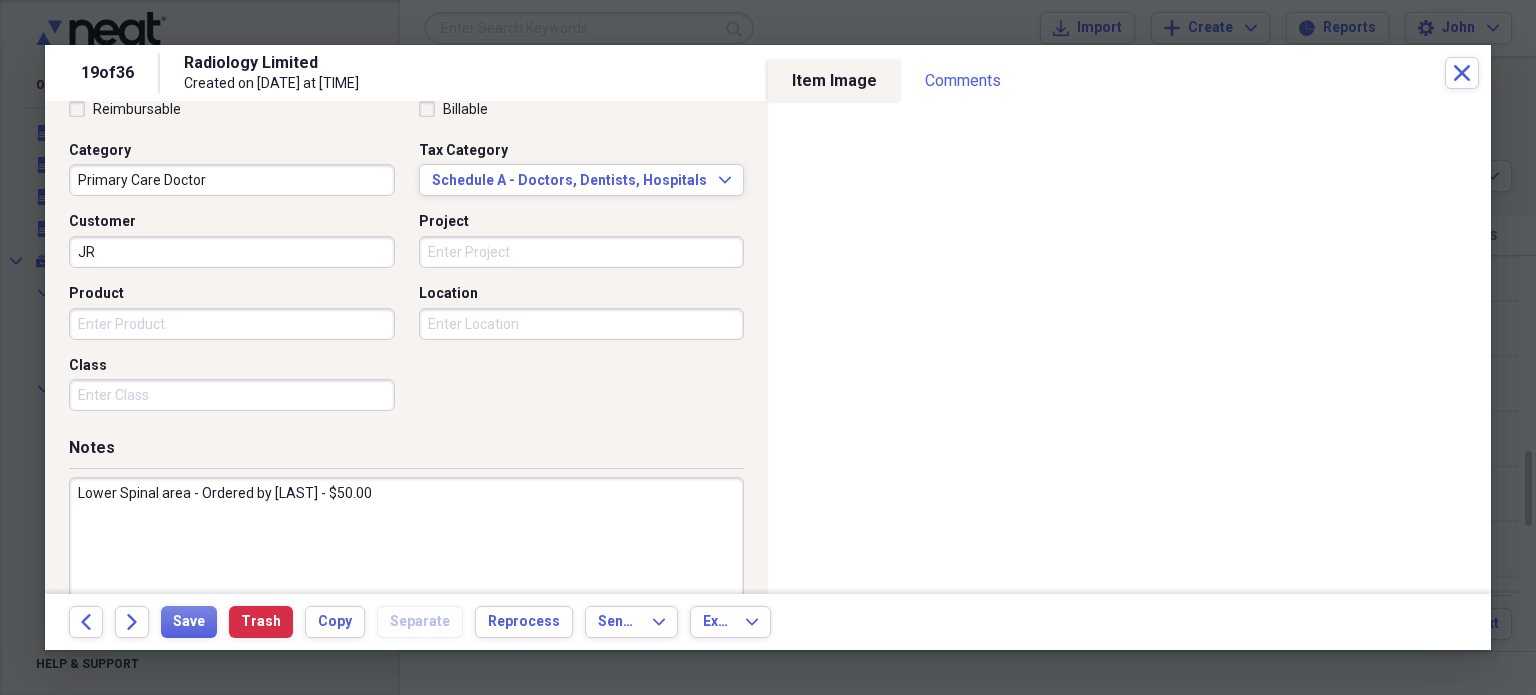 scroll, scrollTop: 526, scrollLeft: 0, axis: vertical 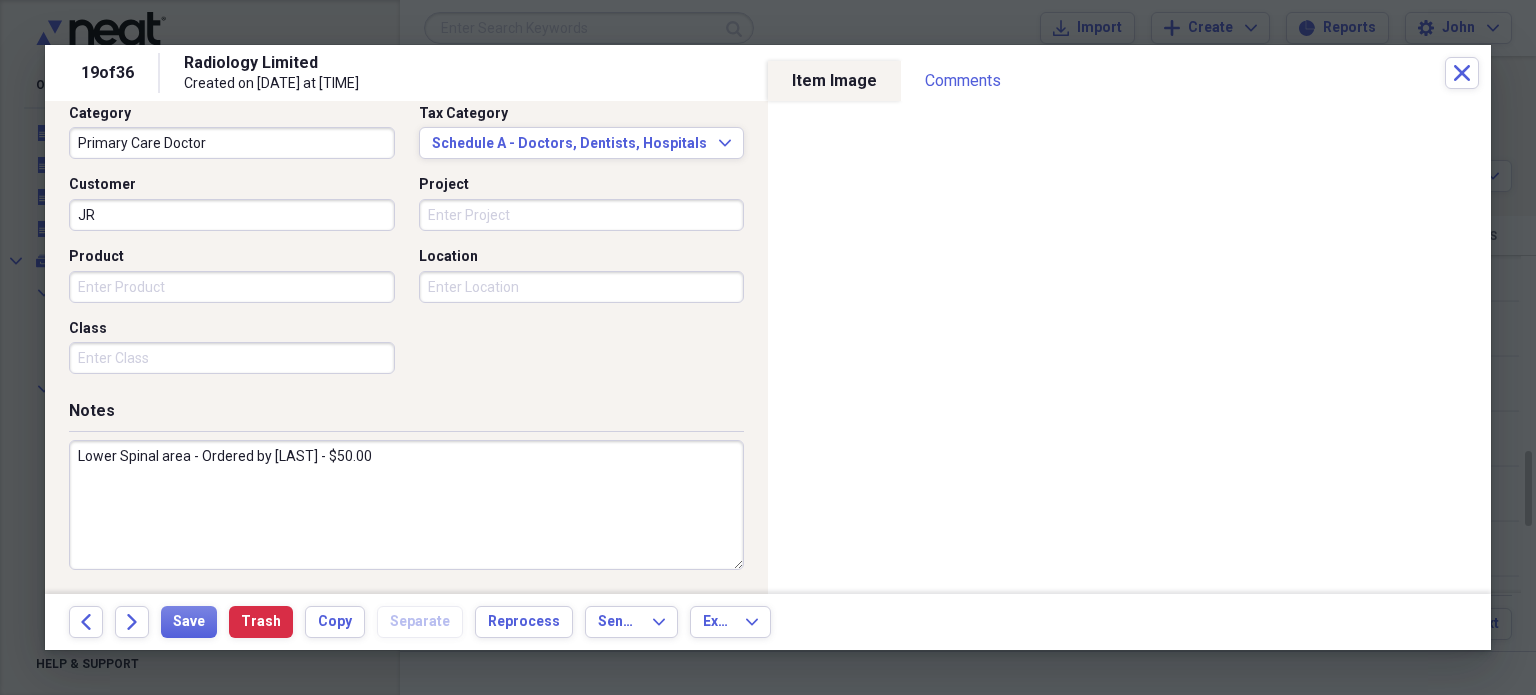 drag, startPoint x: 420, startPoint y: 449, endPoint x: 49, endPoint y: 468, distance: 371.4862 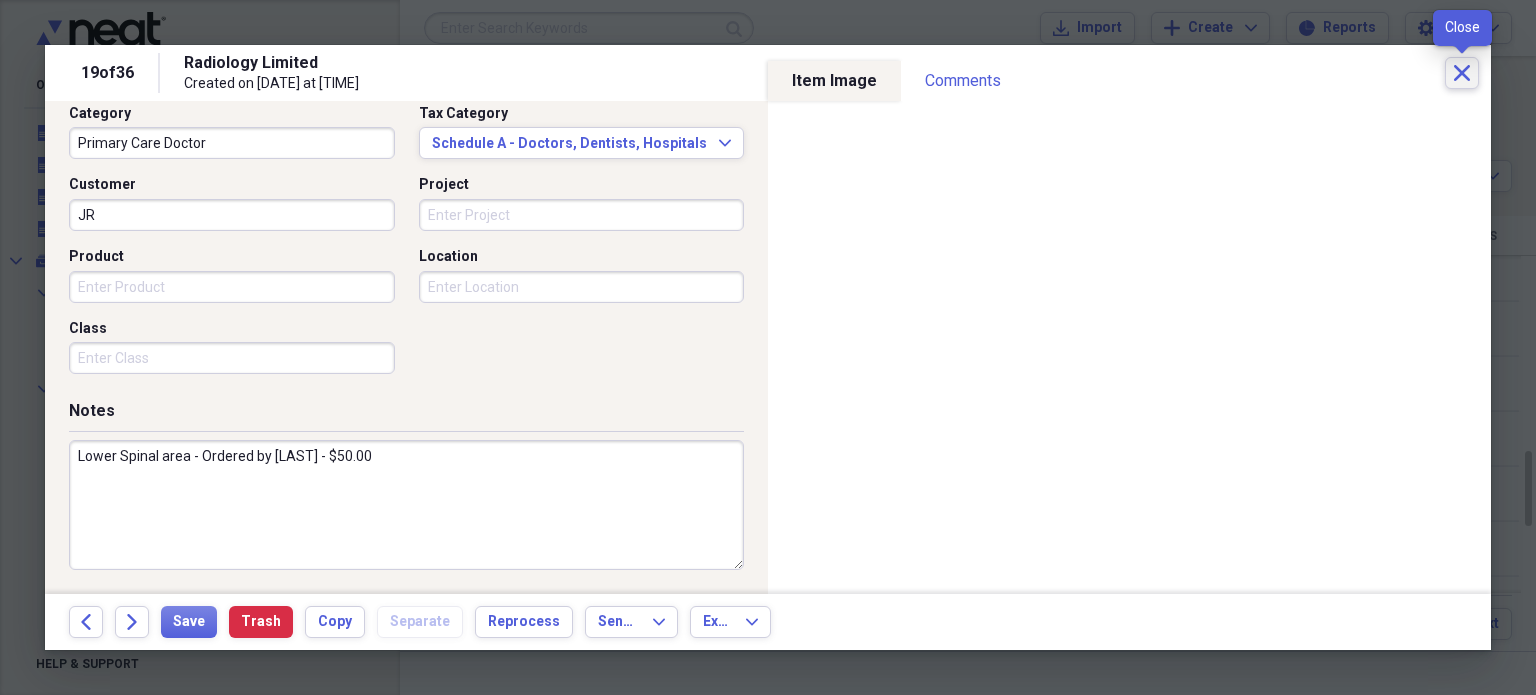 click on "Close" 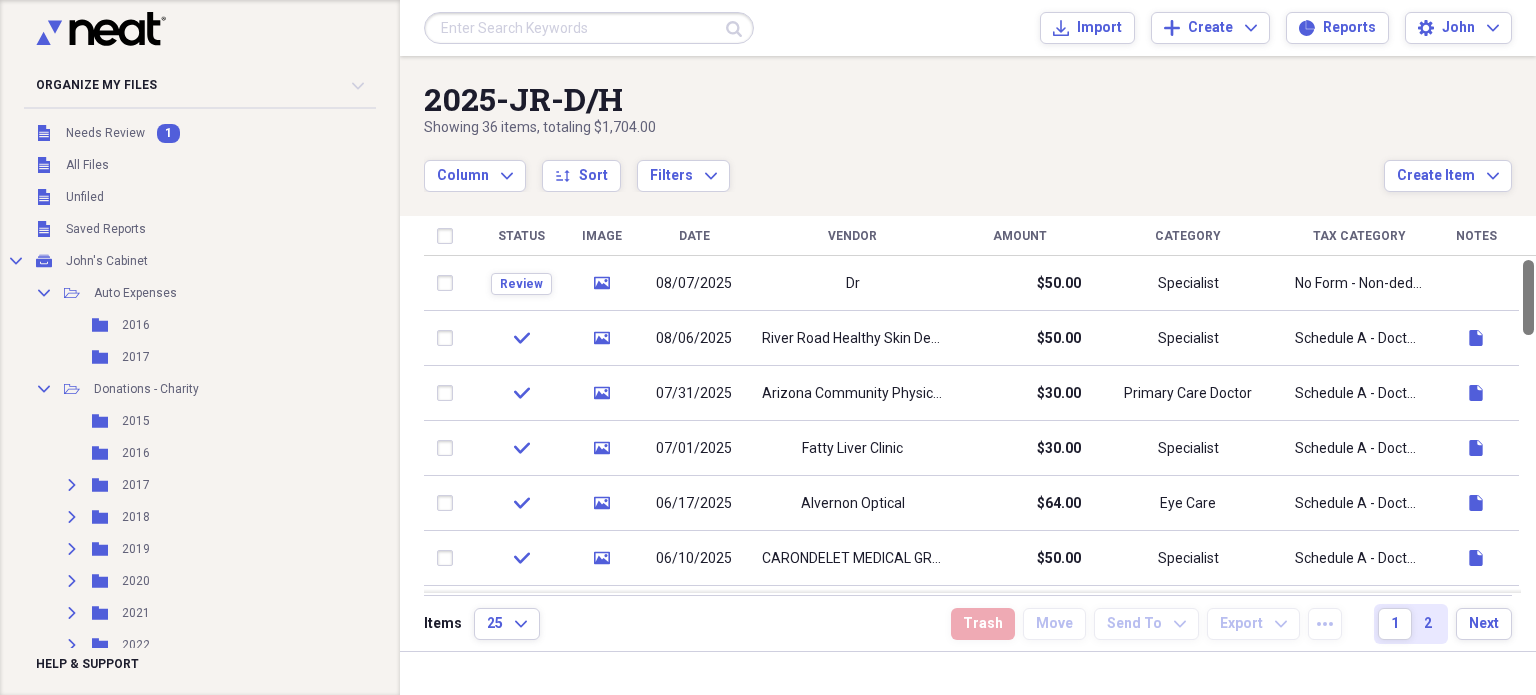 drag, startPoint x: 1529, startPoint y: 478, endPoint x: 1531, endPoint y: 235, distance: 243.00822 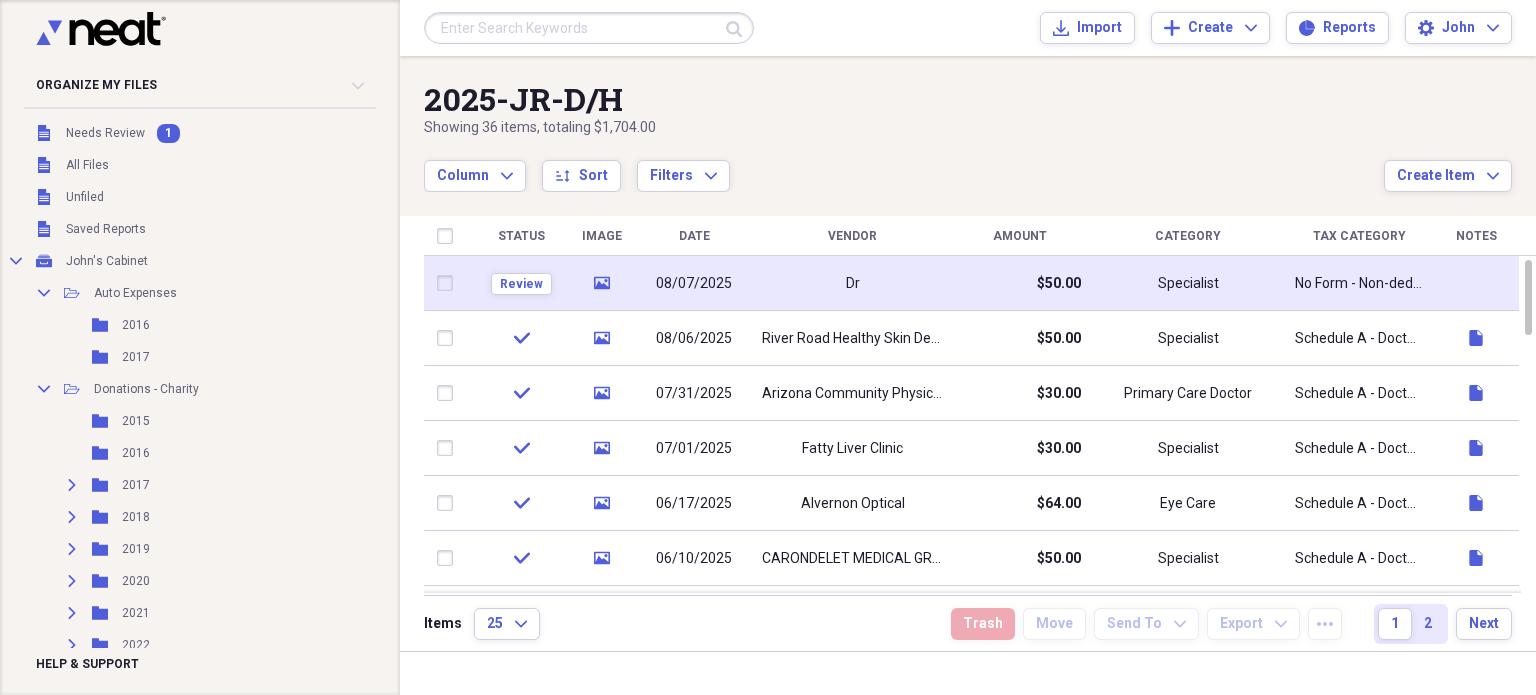 click at bounding box center [1476, 283] 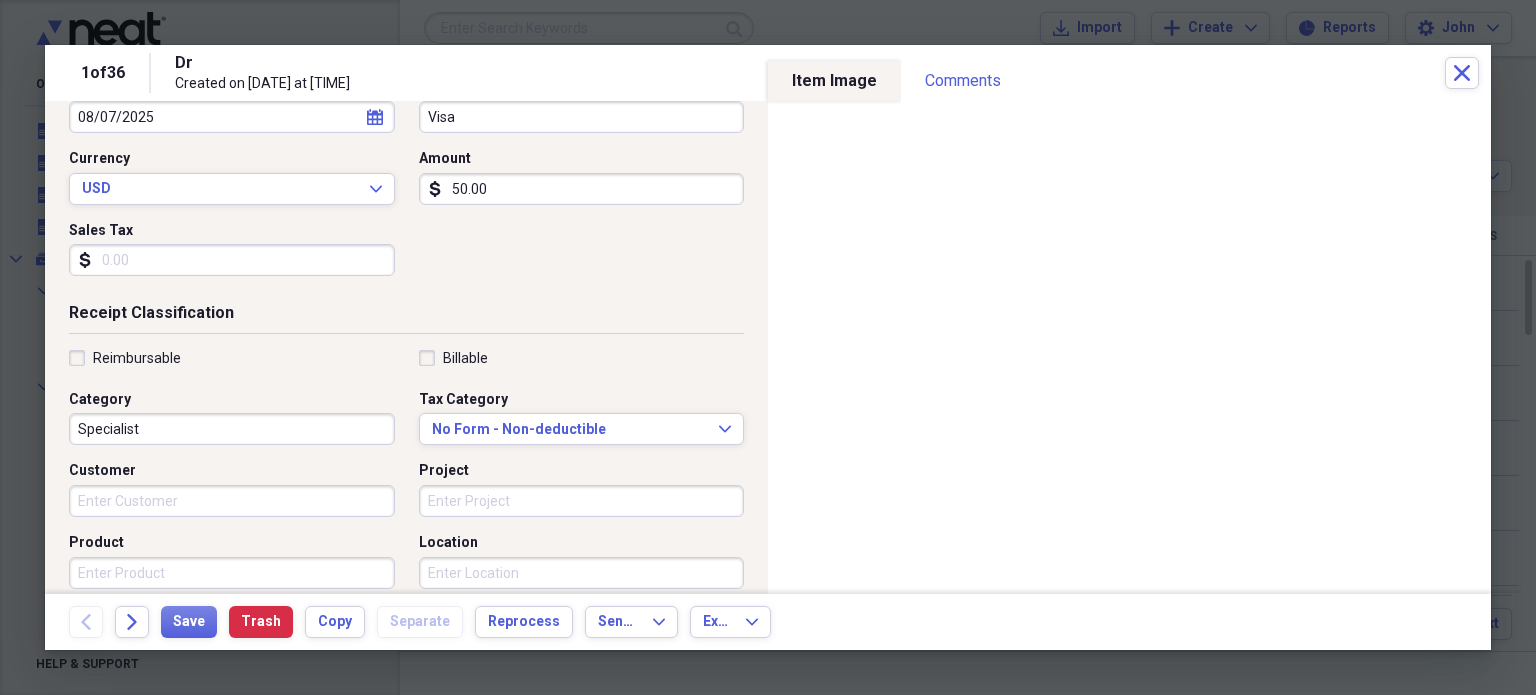 scroll, scrollTop: 526, scrollLeft: 0, axis: vertical 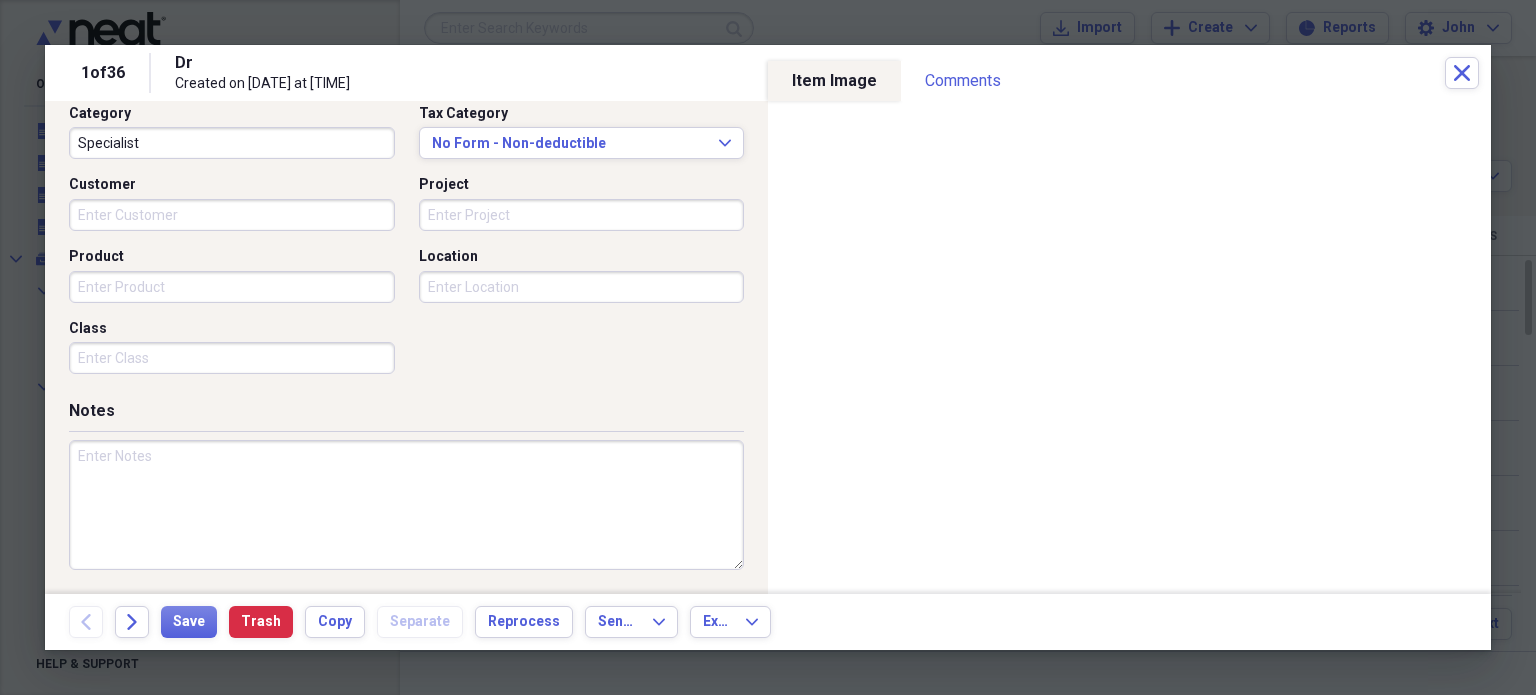 click at bounding box center [406, 505] 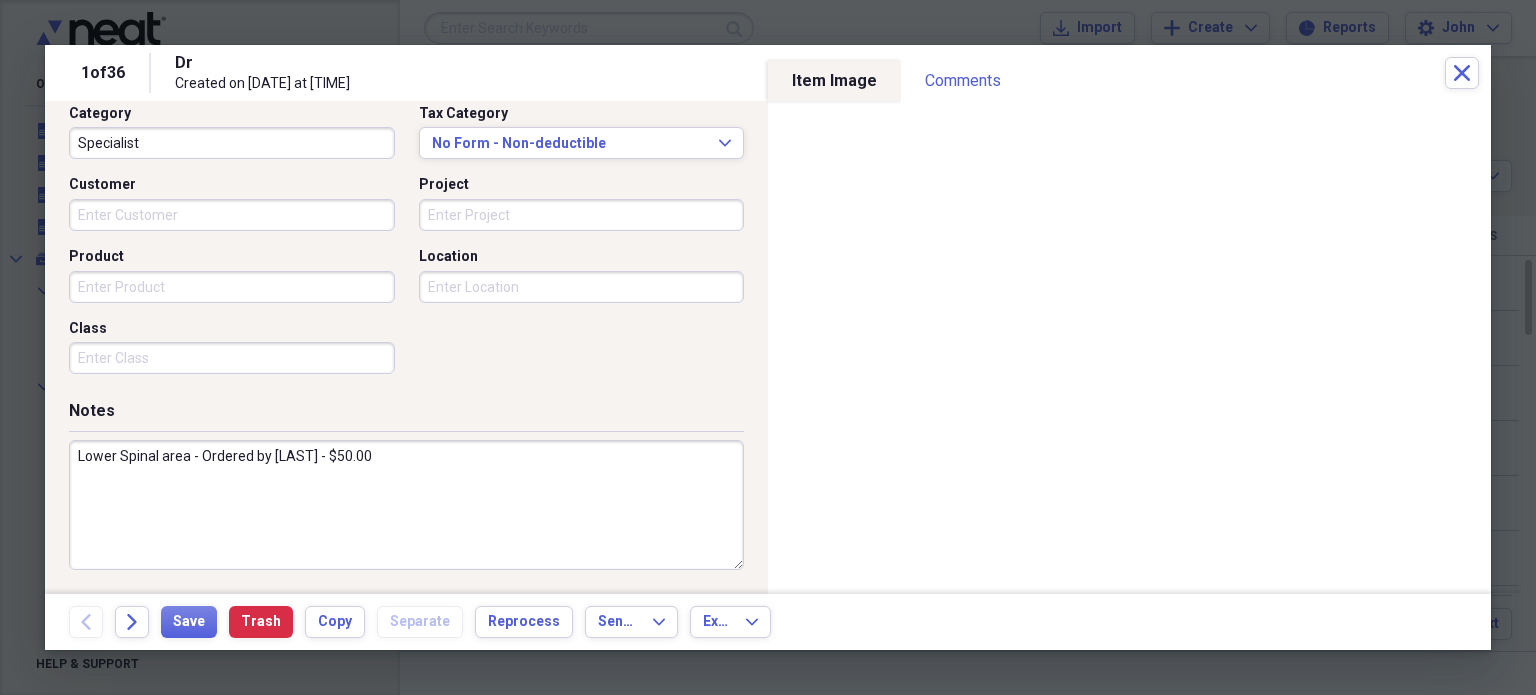 paste on "Lower Spinal area - Ordered by Loewenstein - $50.00" 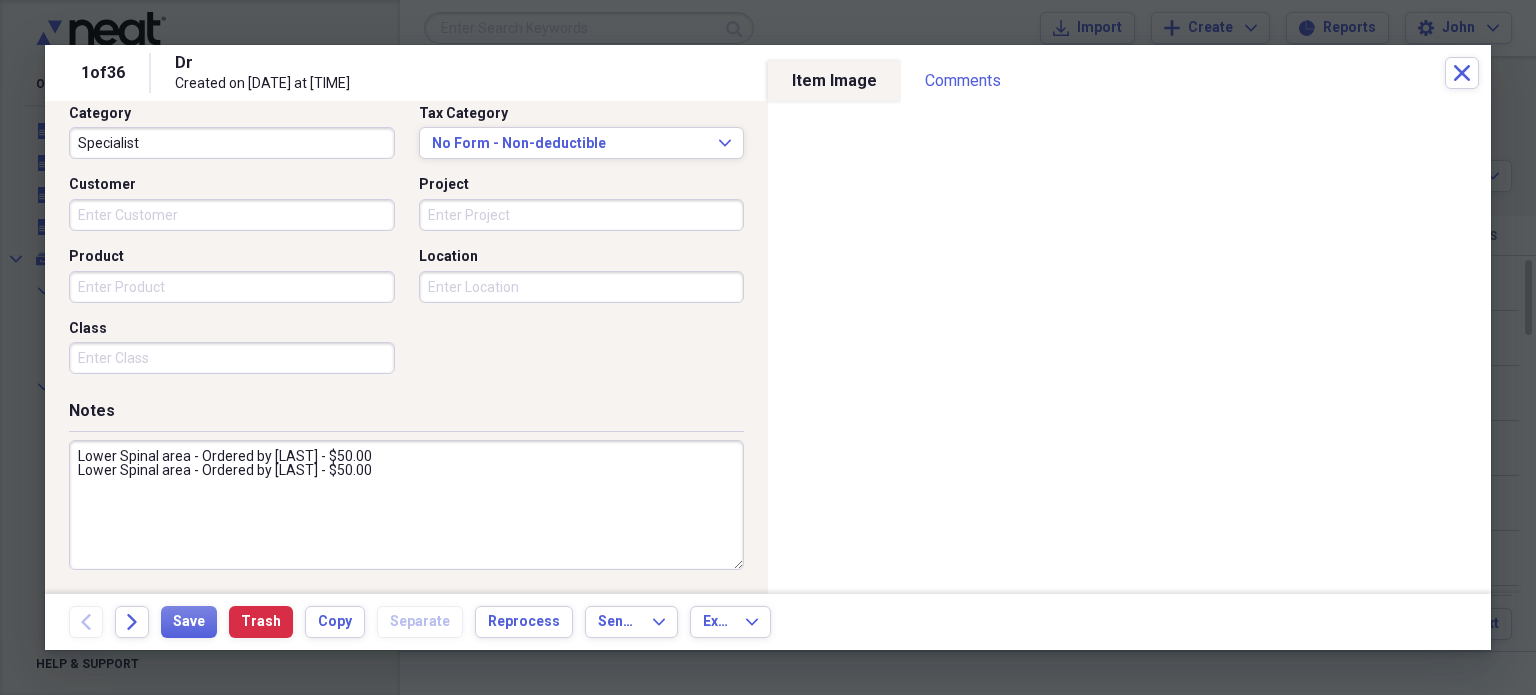 paste on "Lower Spinal area - Ordered by Loewenstein - $50.00" 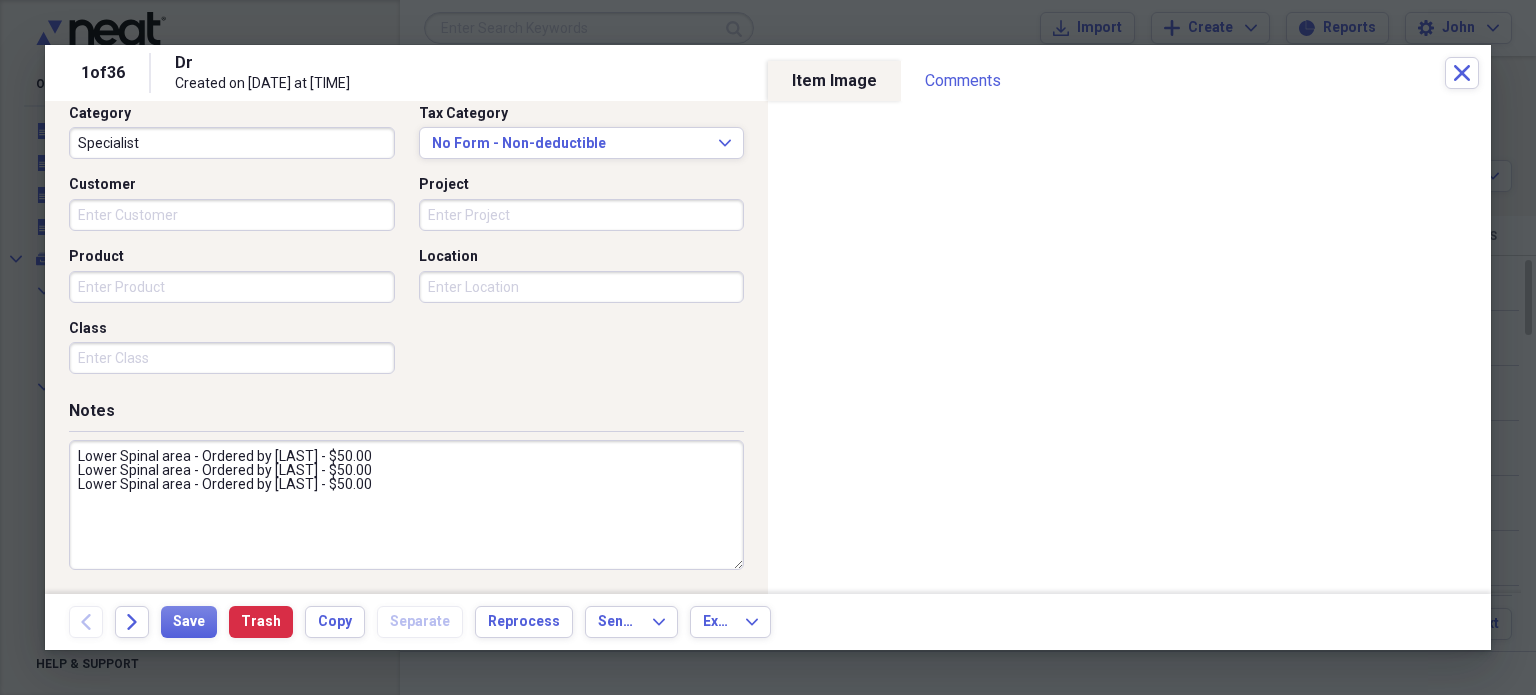 drag, startPoint x: 185, startPoint y: 455, endPoint x: 63, endPoint y: 445, distance: 122.40915 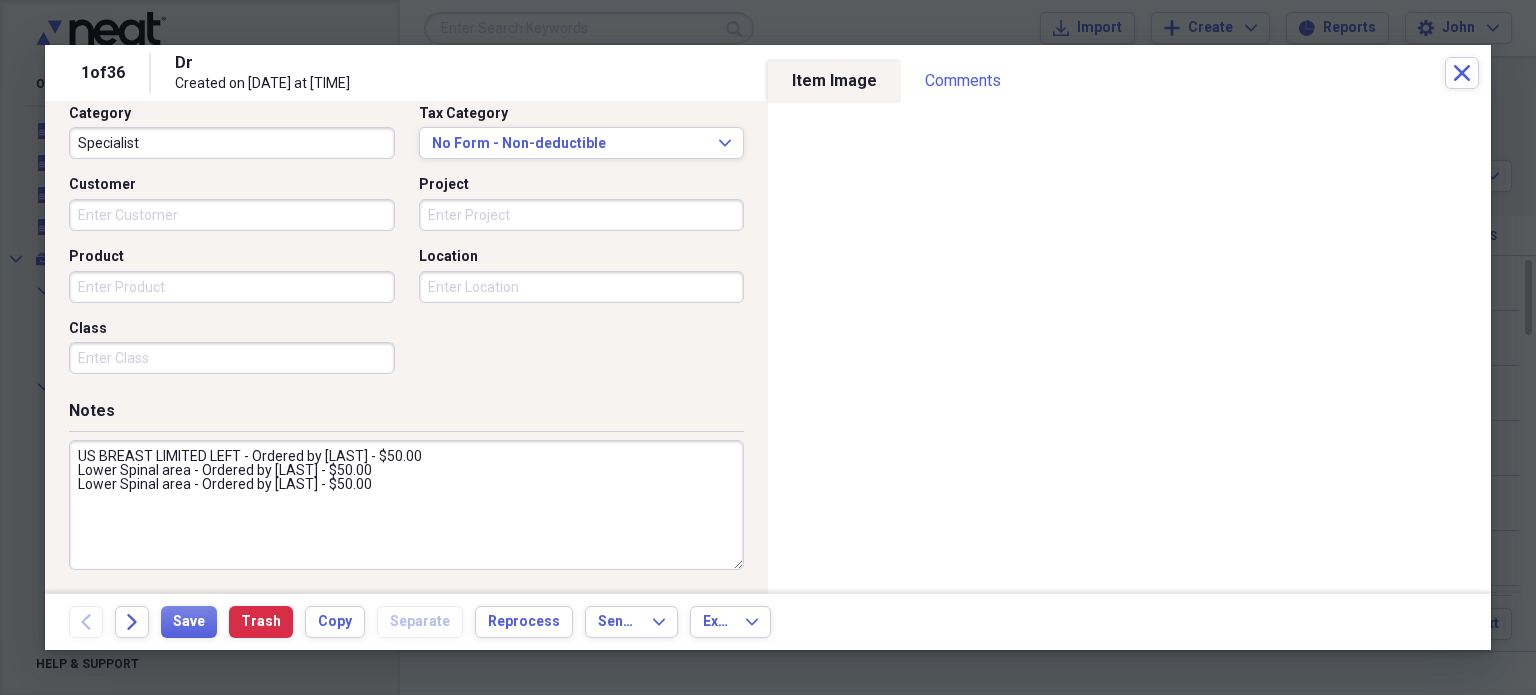 drag, startPoint x: 357, startPoint y: 467, endPoint x: 400, endPoint y: 467, distance: 43 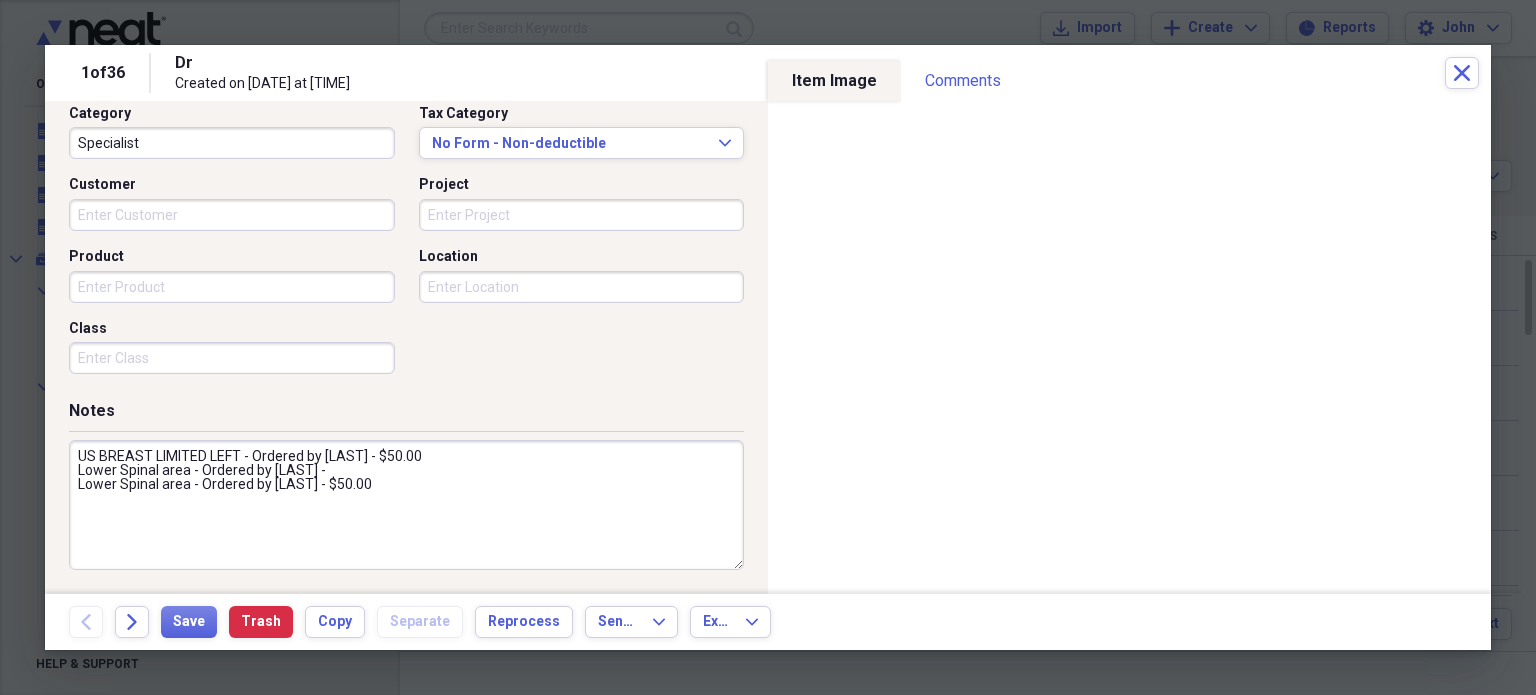 drag, startPoint x: 351, startPoint y: 468, endPoint x: 390, endPoint y: 465, distance: 39.115215 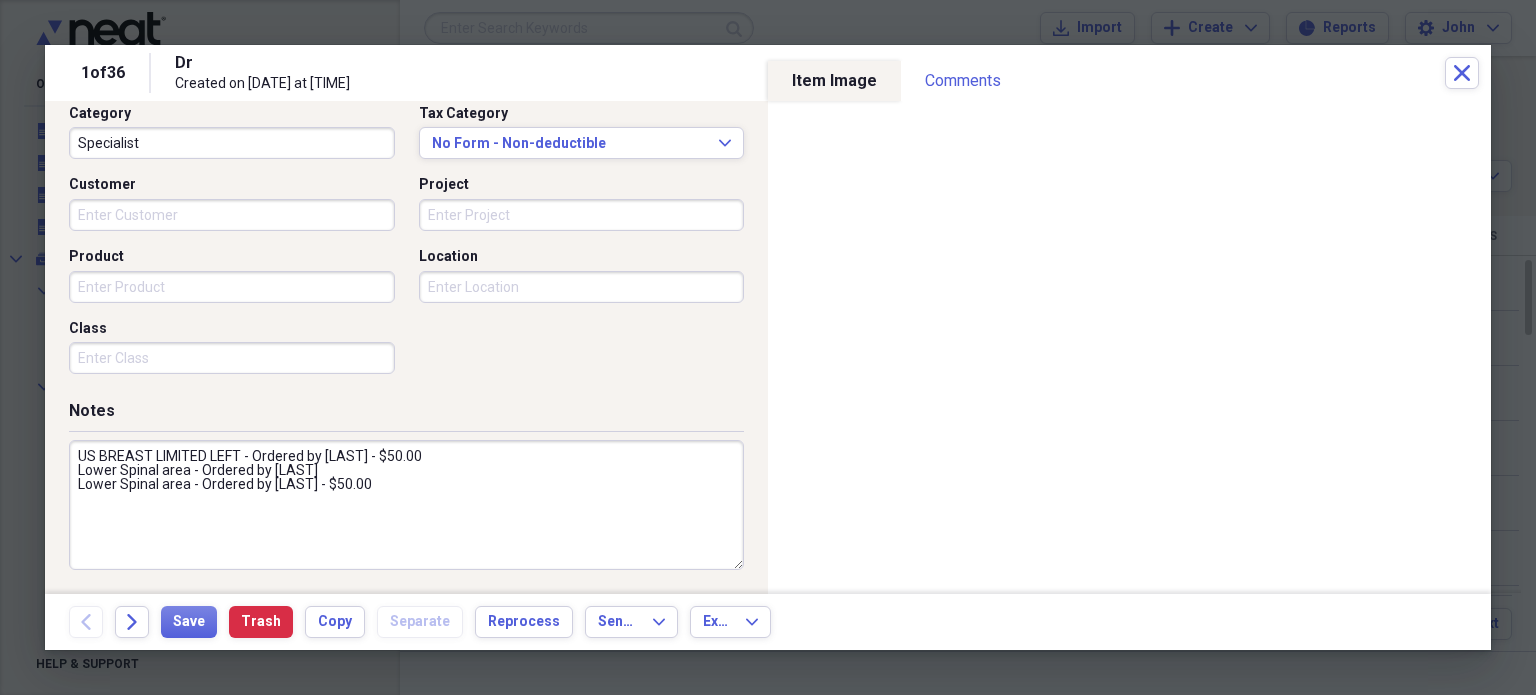 drag, startPoint x: 348, startPoint y: 481, endPoint x: 433, endPoint y: 482, distance: 85.00588 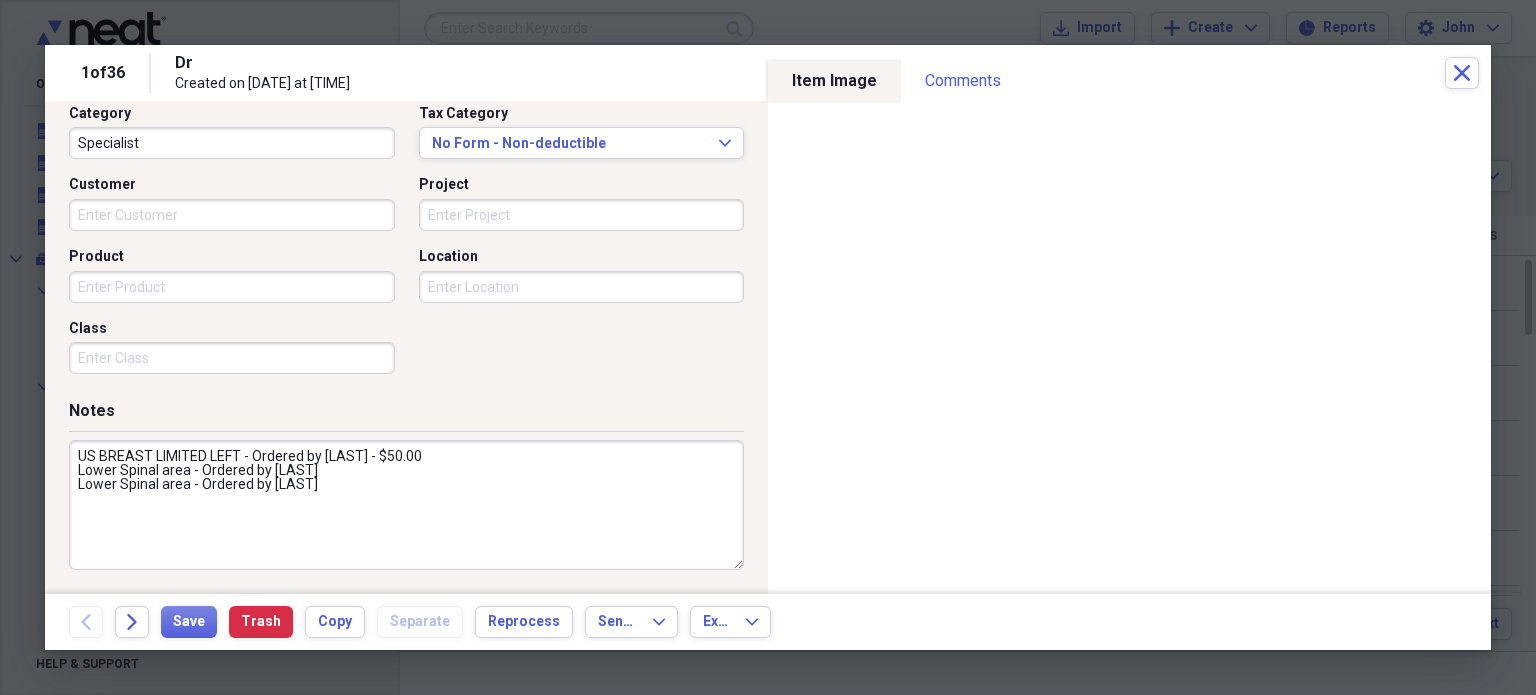 drag, startPoint x: 252, startPoint y: 451, endPoint x: 69, endPoint y: 444, distance: 183.13383 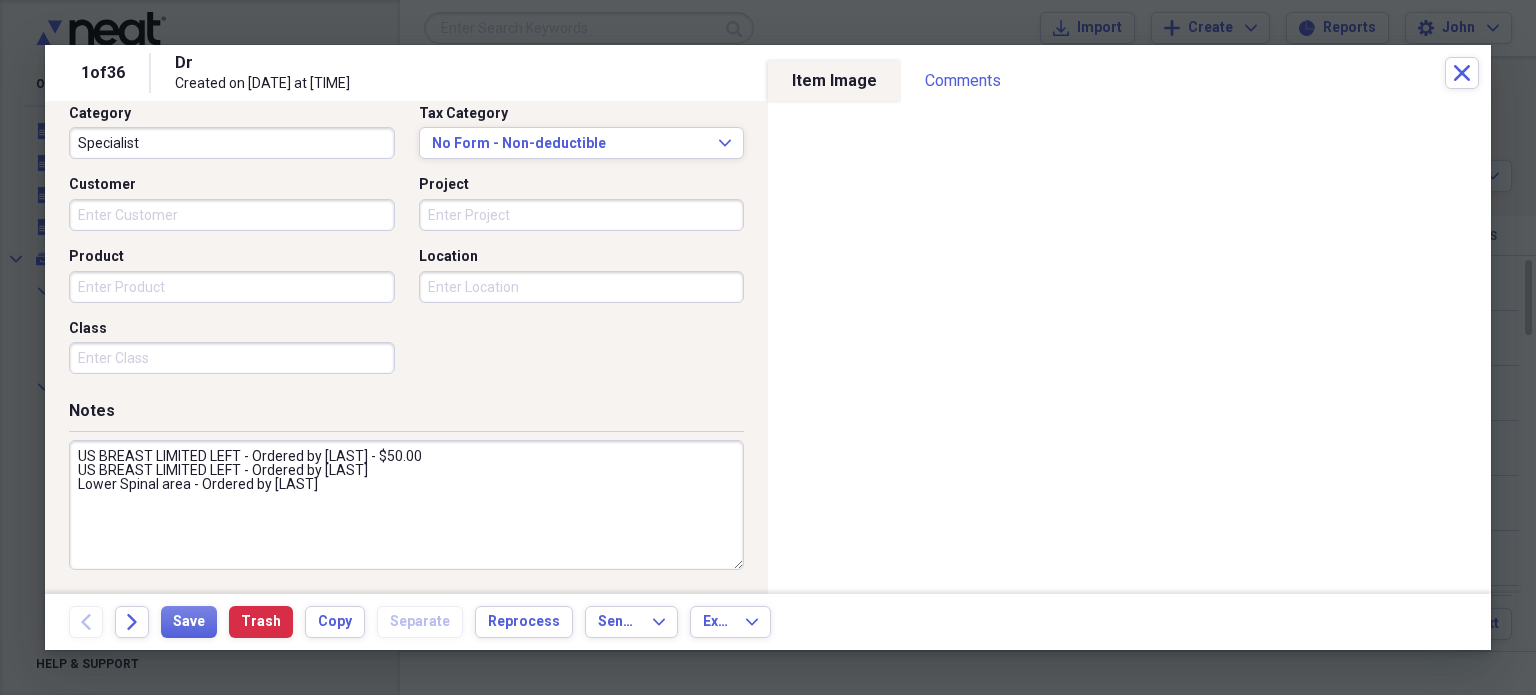 drag, startPoint x: 200, startPoint y: 483, endPoint x: 67, endPoint y: 480, distance: 133.03383 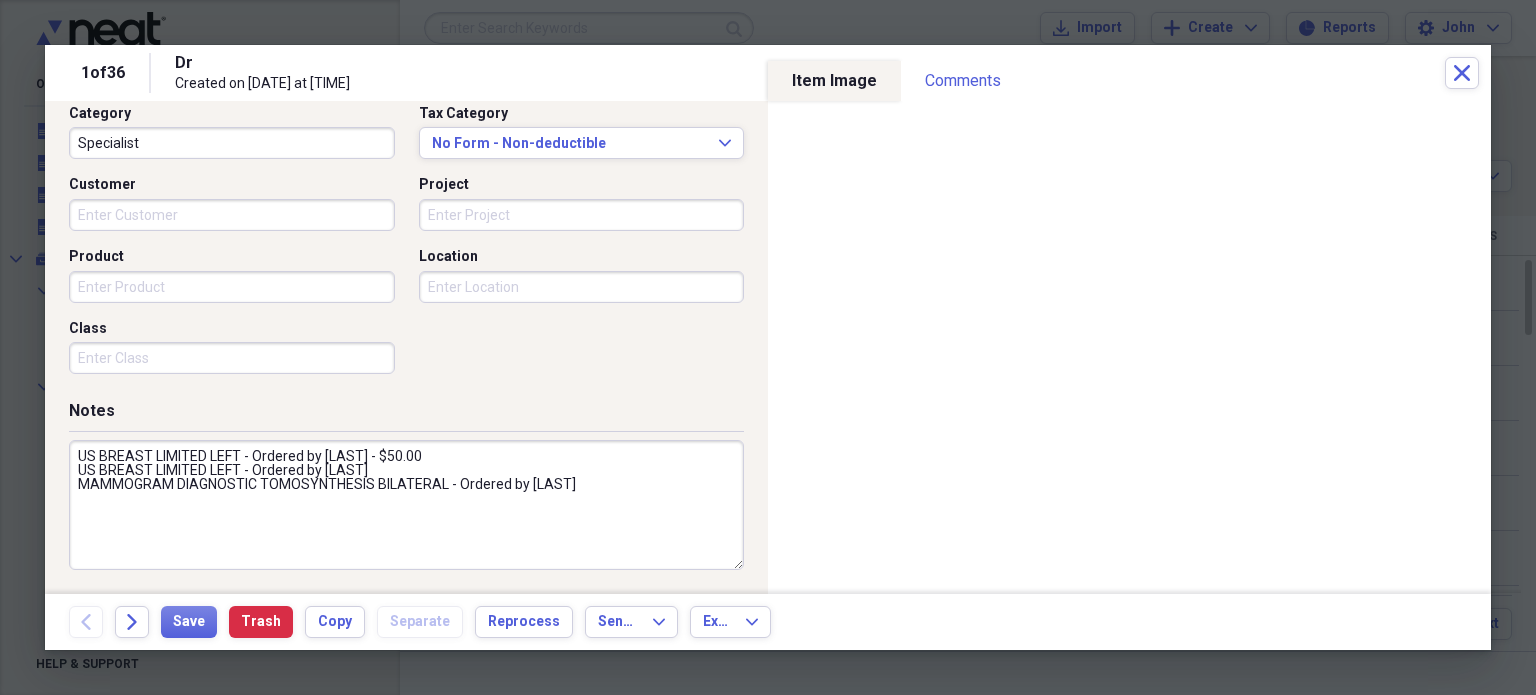 type on "US BREAST LIMITED LEFT - Ordered by Loewenstein - $50.00
US BREAST LIMITED LEFT - Ordered by Loewenstein
MAMMOGRAM DIAGNOSTIC TOMOSYNTHESIS BILATERAL - Ordered by Loewenstein" 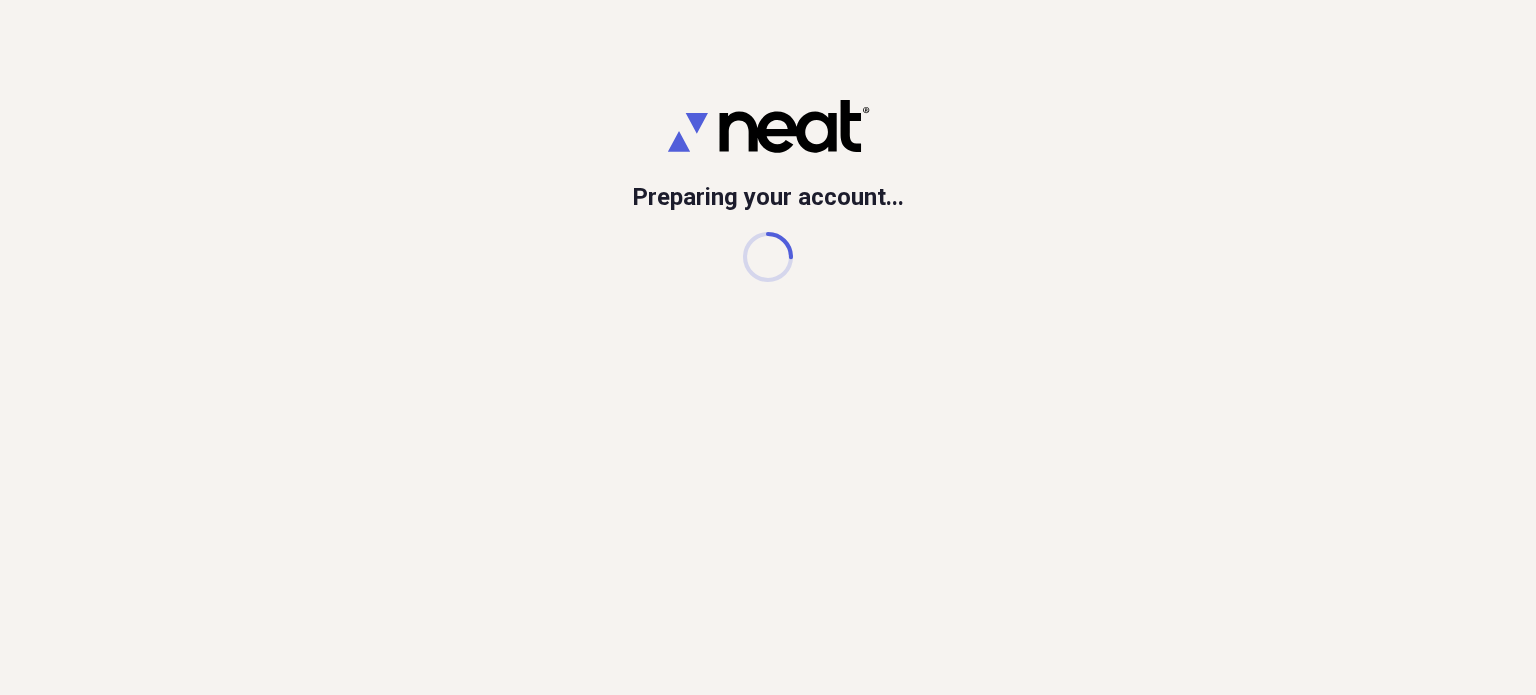 scroll, scrollTop: 0, scrollLeft: 0, axis: both 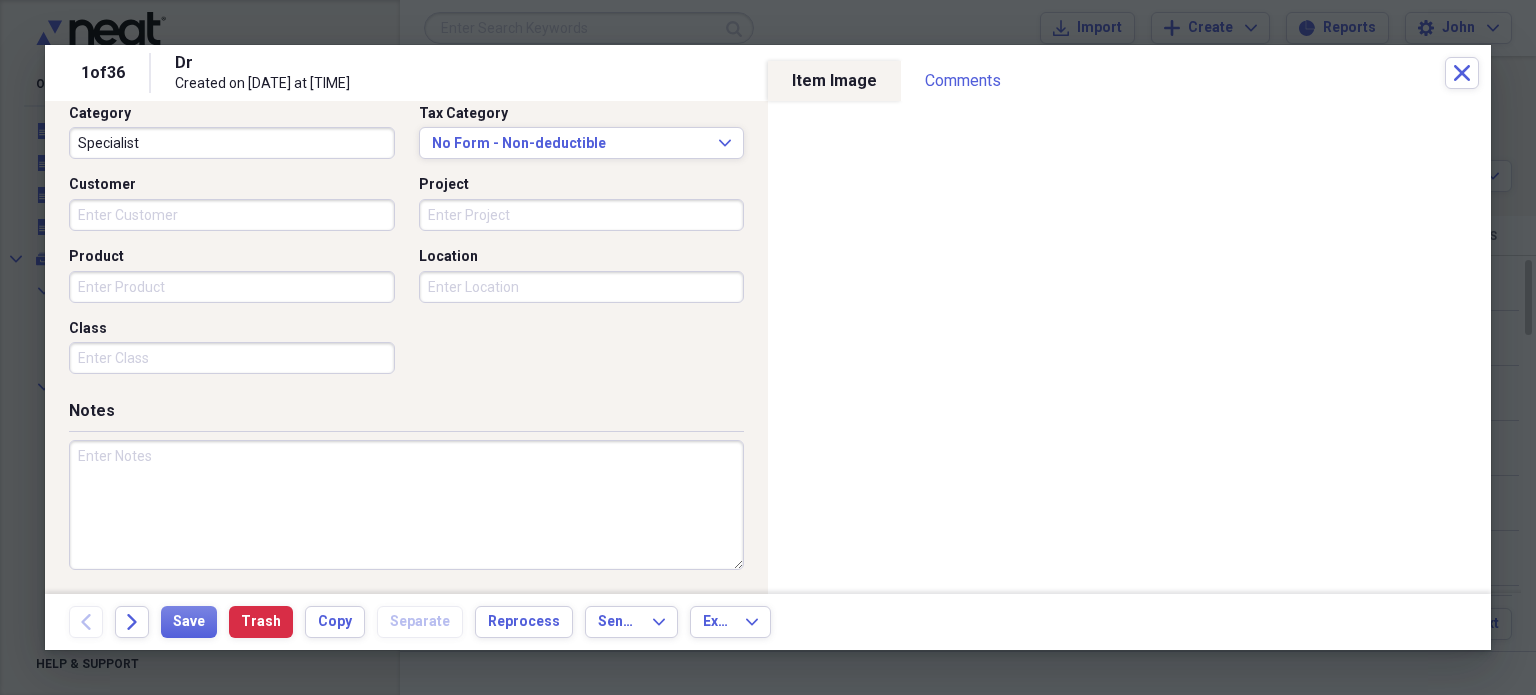 click at bounding box center [406, 505] 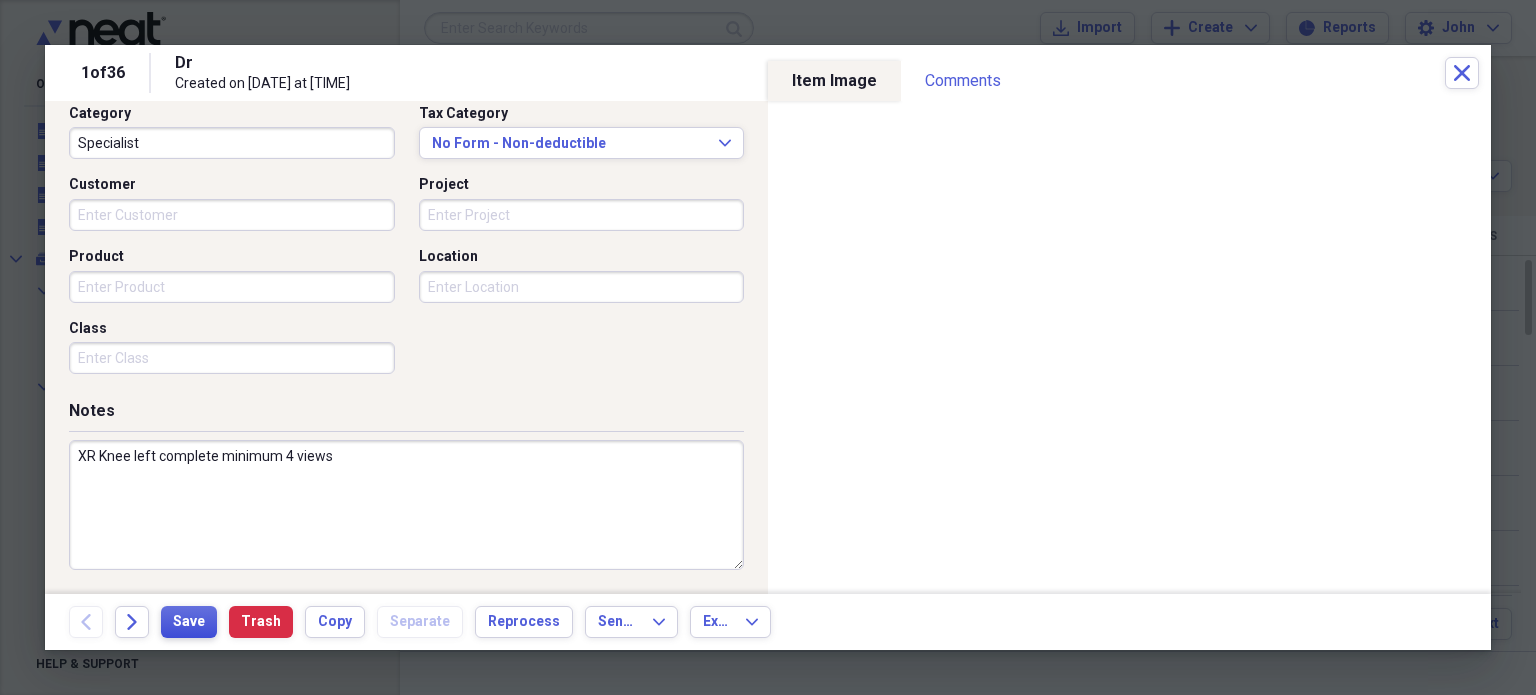 type on "XR Knee left complete minimum 4 views" 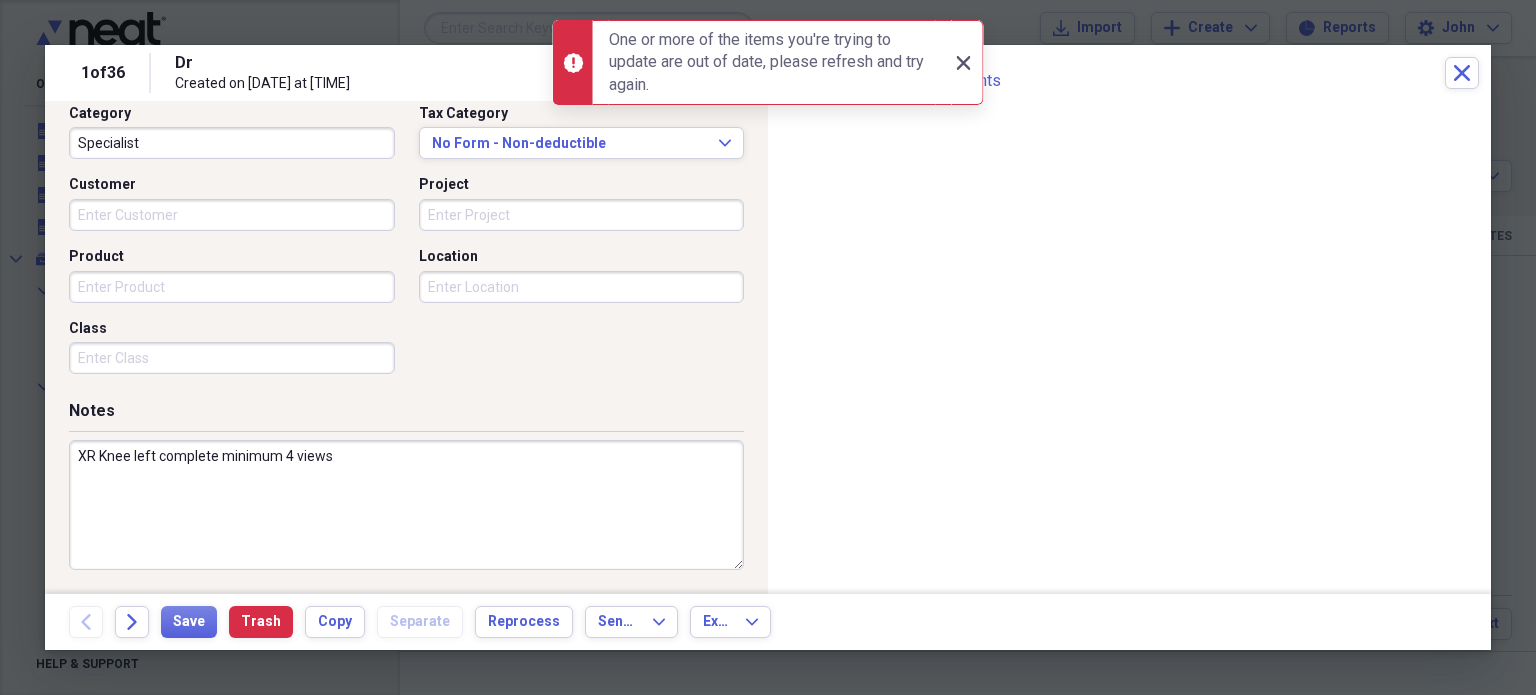 click 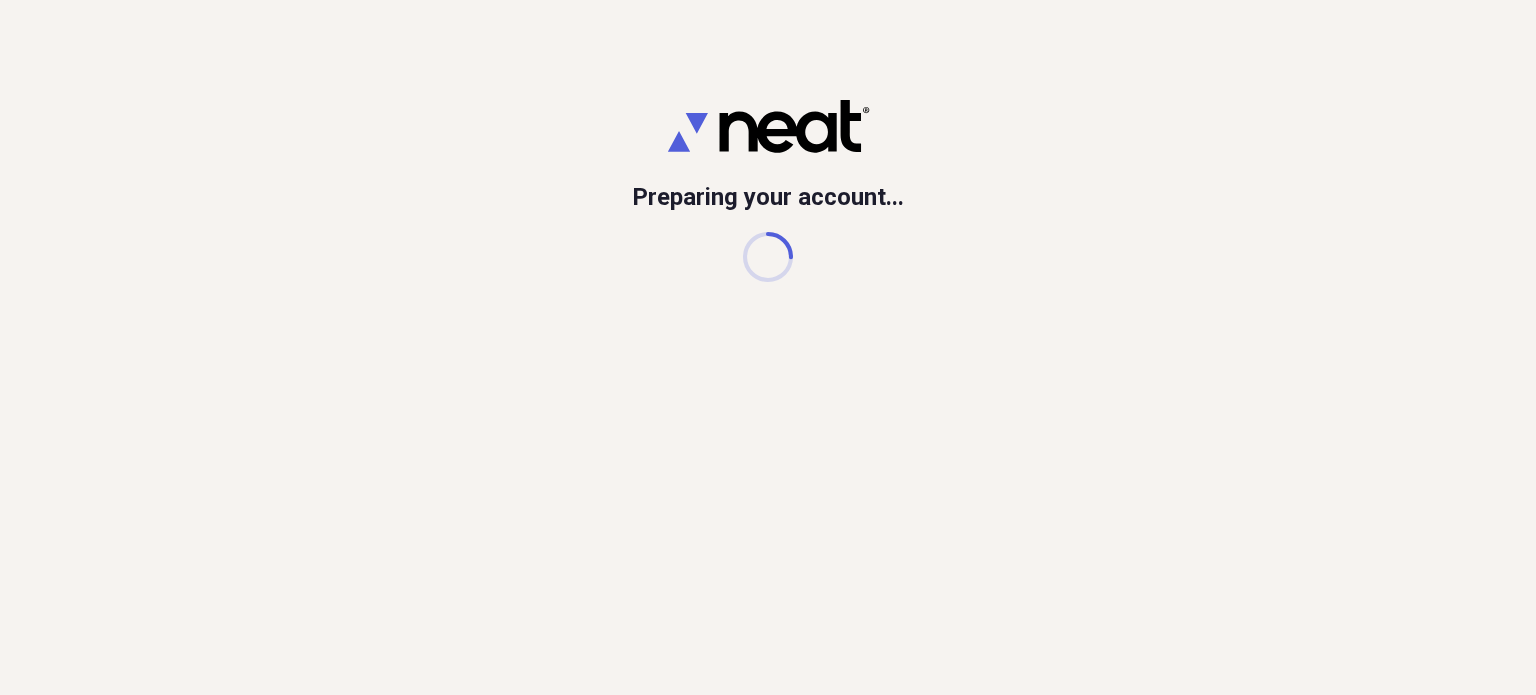 scroll, scrollTop: 0, scrollLeft: 0, axis: both 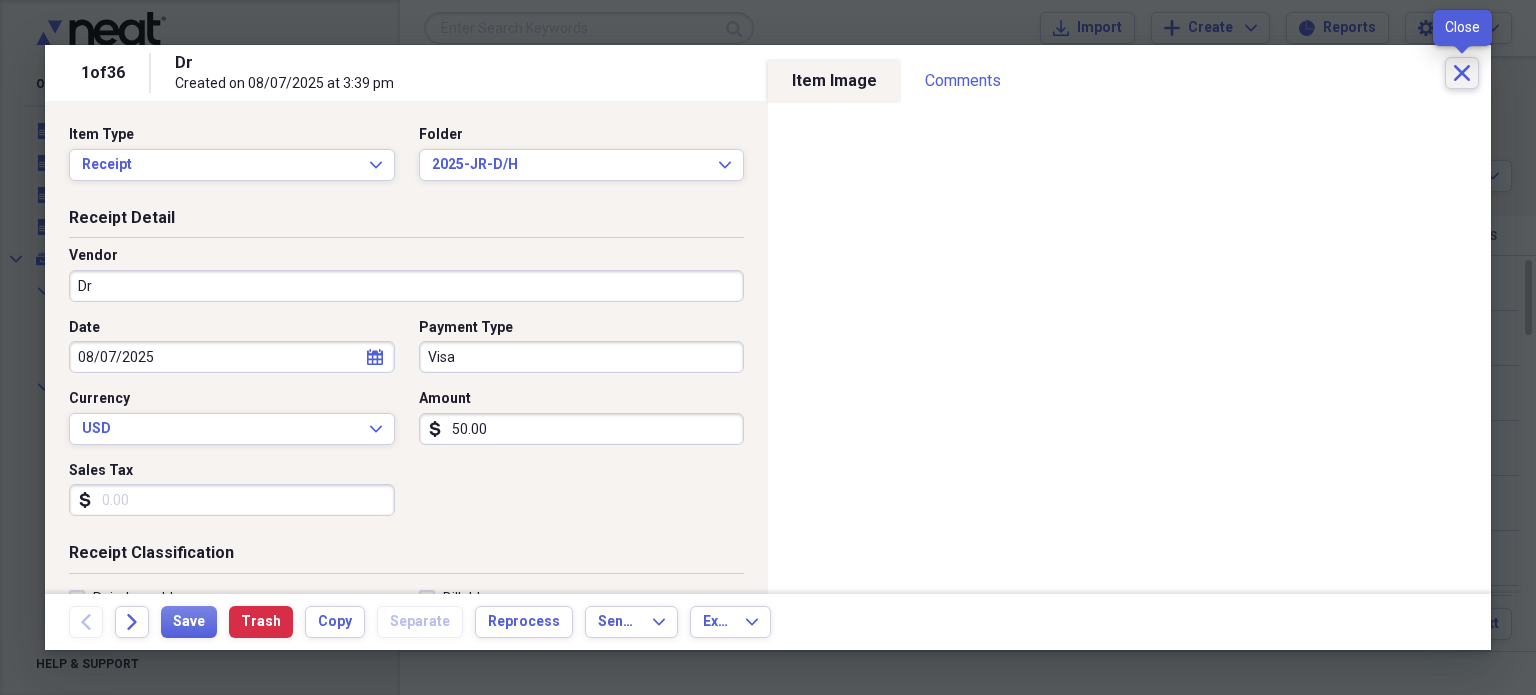 click 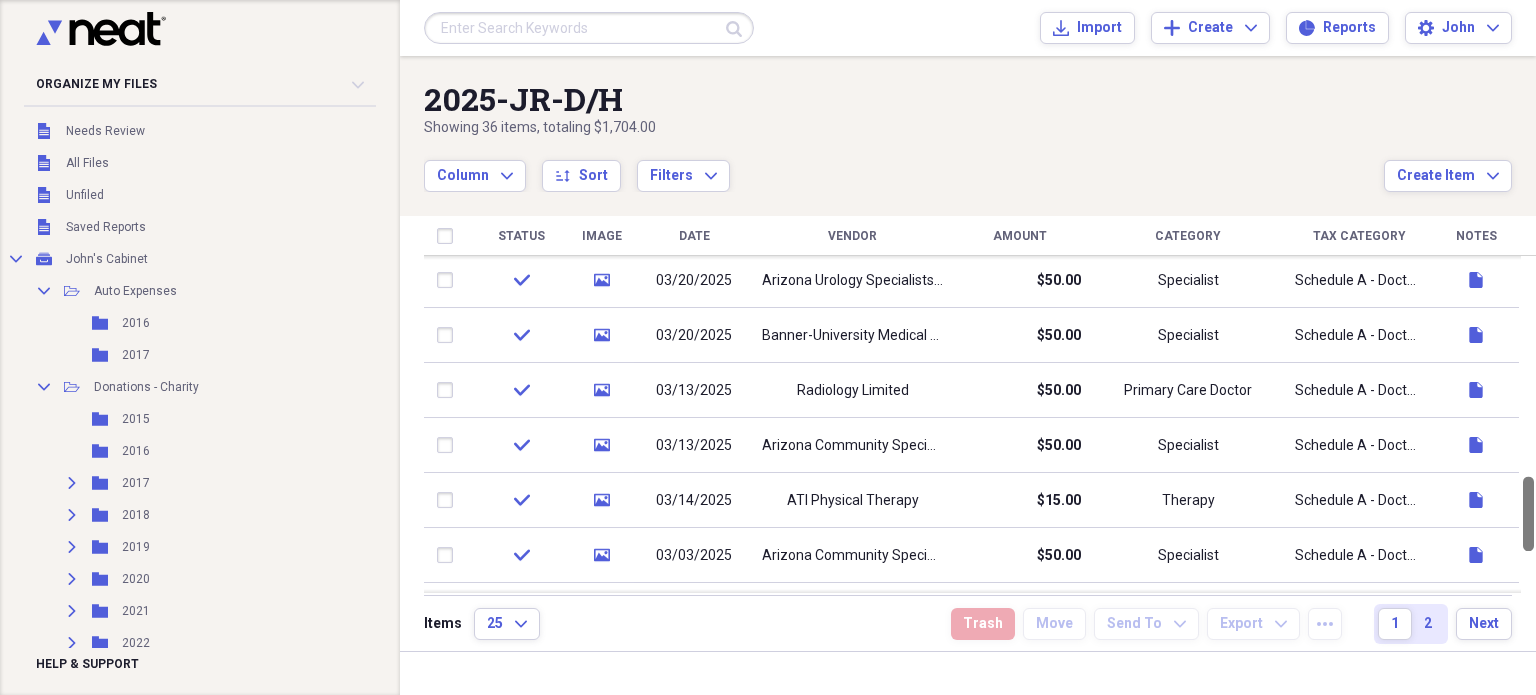 drag, startPoint x: 1526, startPoint y: 430, endPoint x: 1533, endPoint y: 510, distance: 80.305664 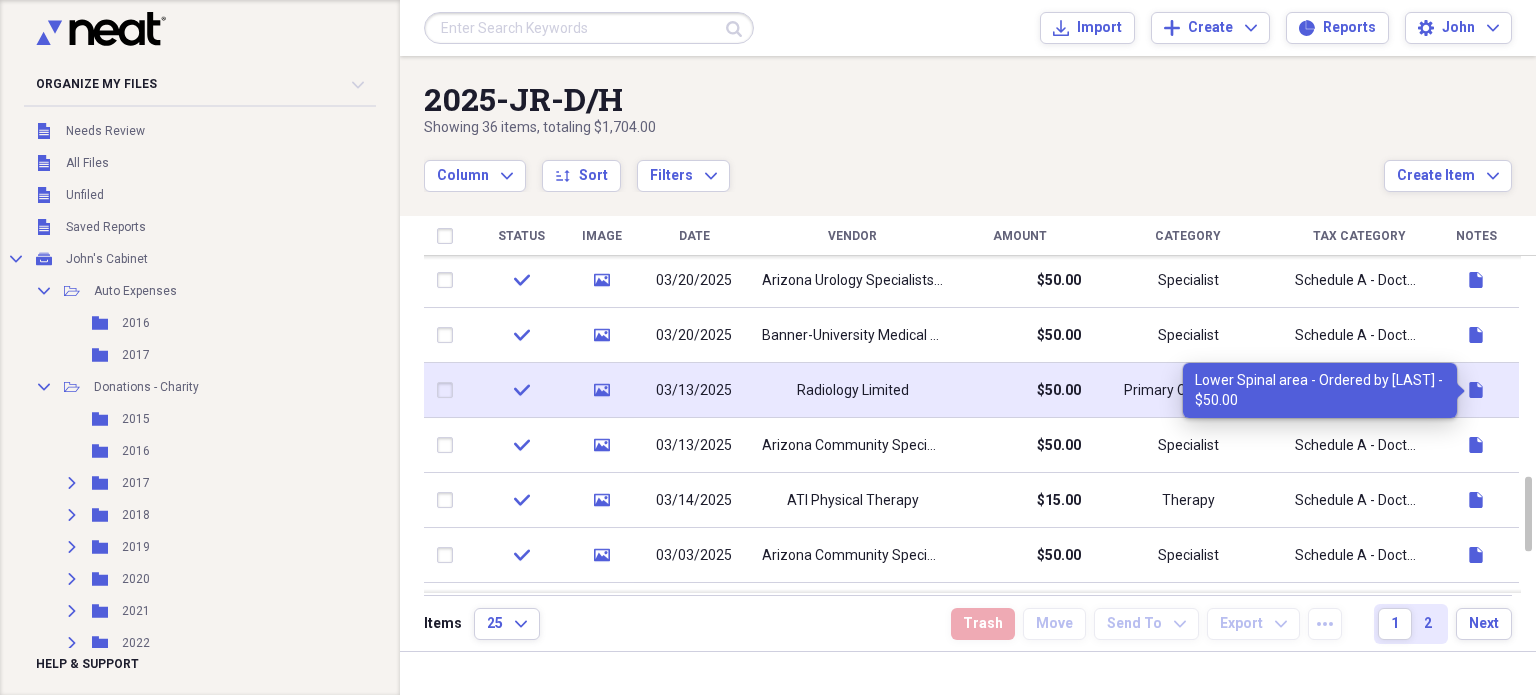 click 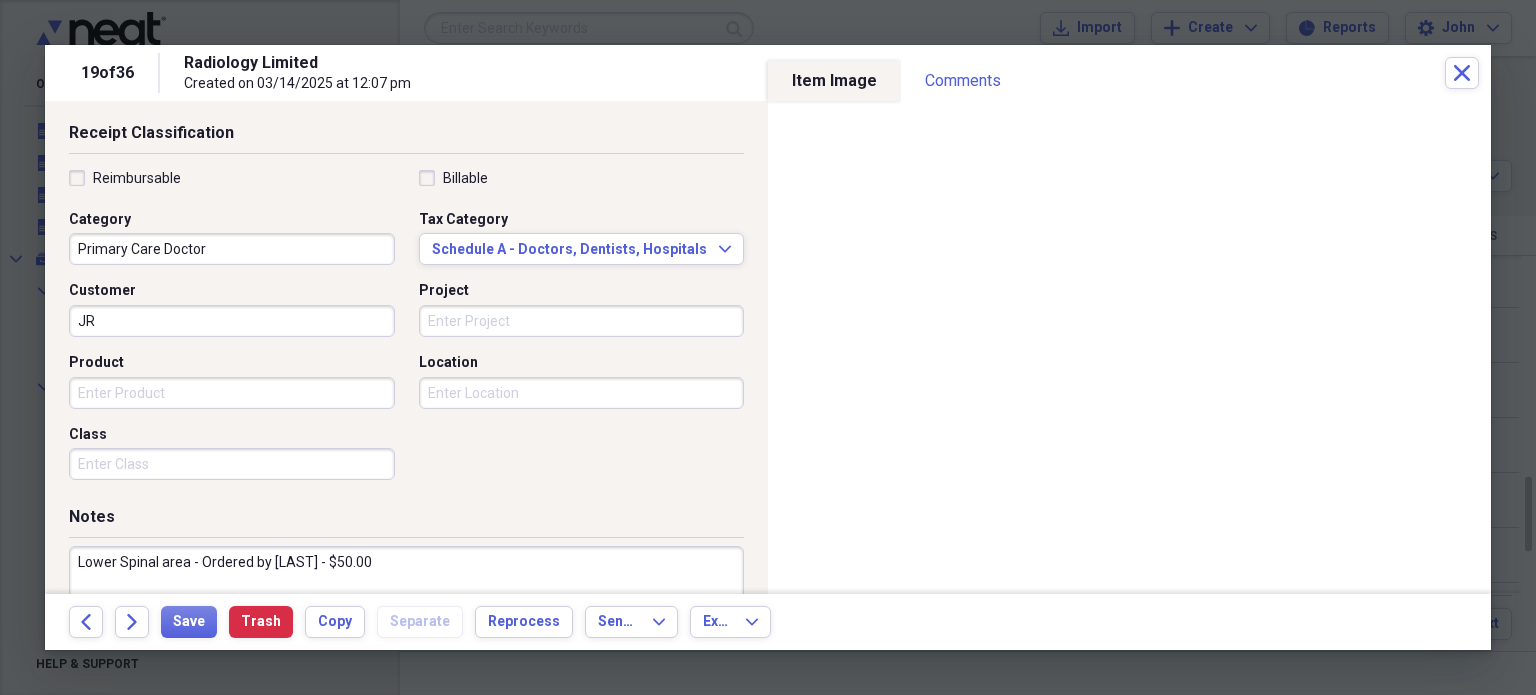 scroll, scrollTop: 526, scrollLeft: 0, axis: vertical 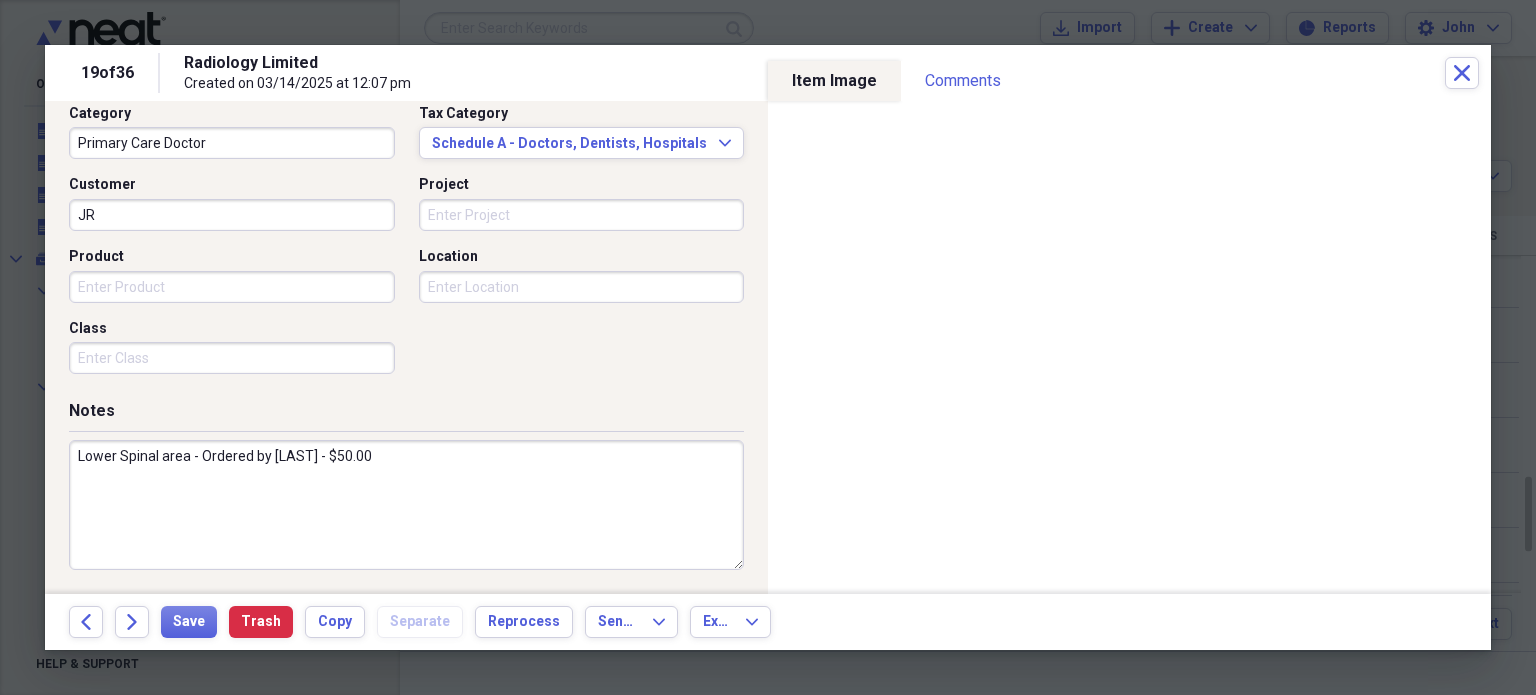 drag, startPoint x: 424, startPoint y: 452, endPoint x: 1, endPoint y: 464, distance: 423.17017 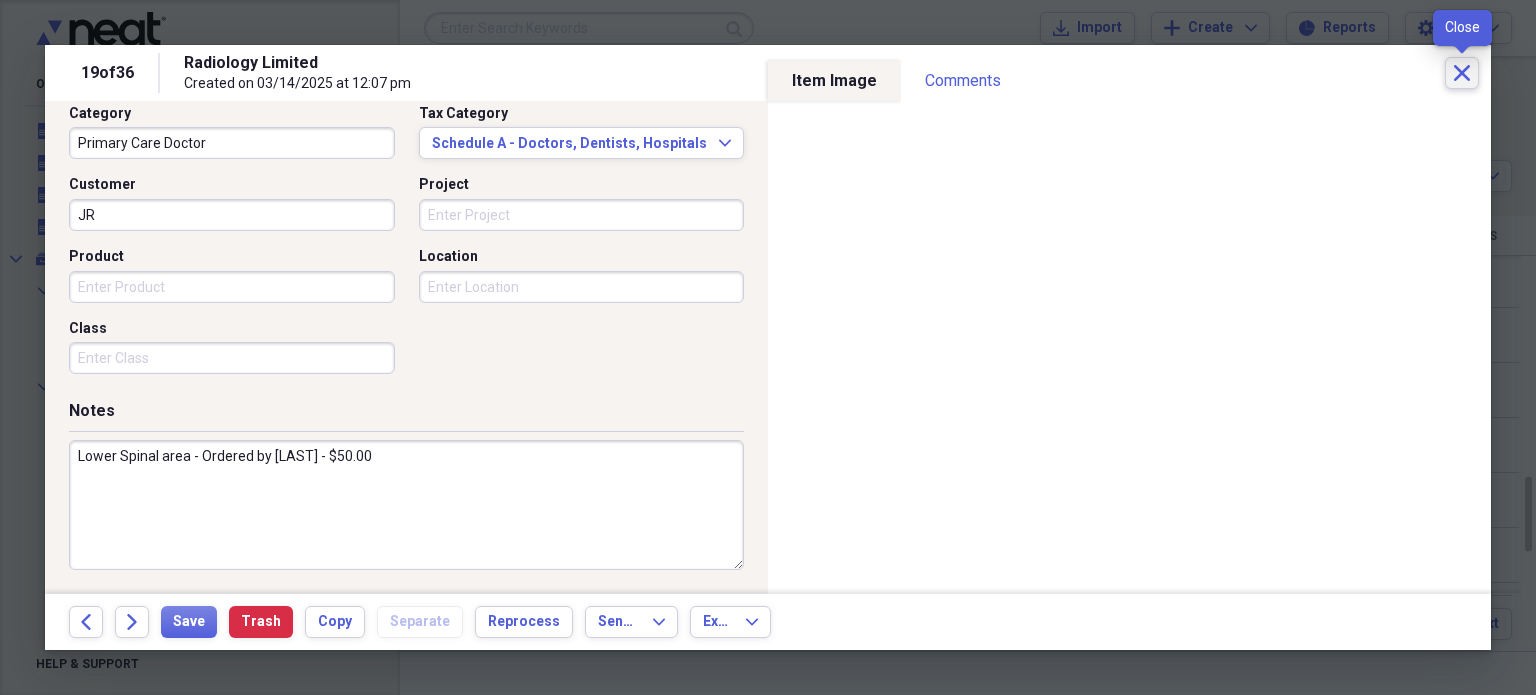 click on "Close" 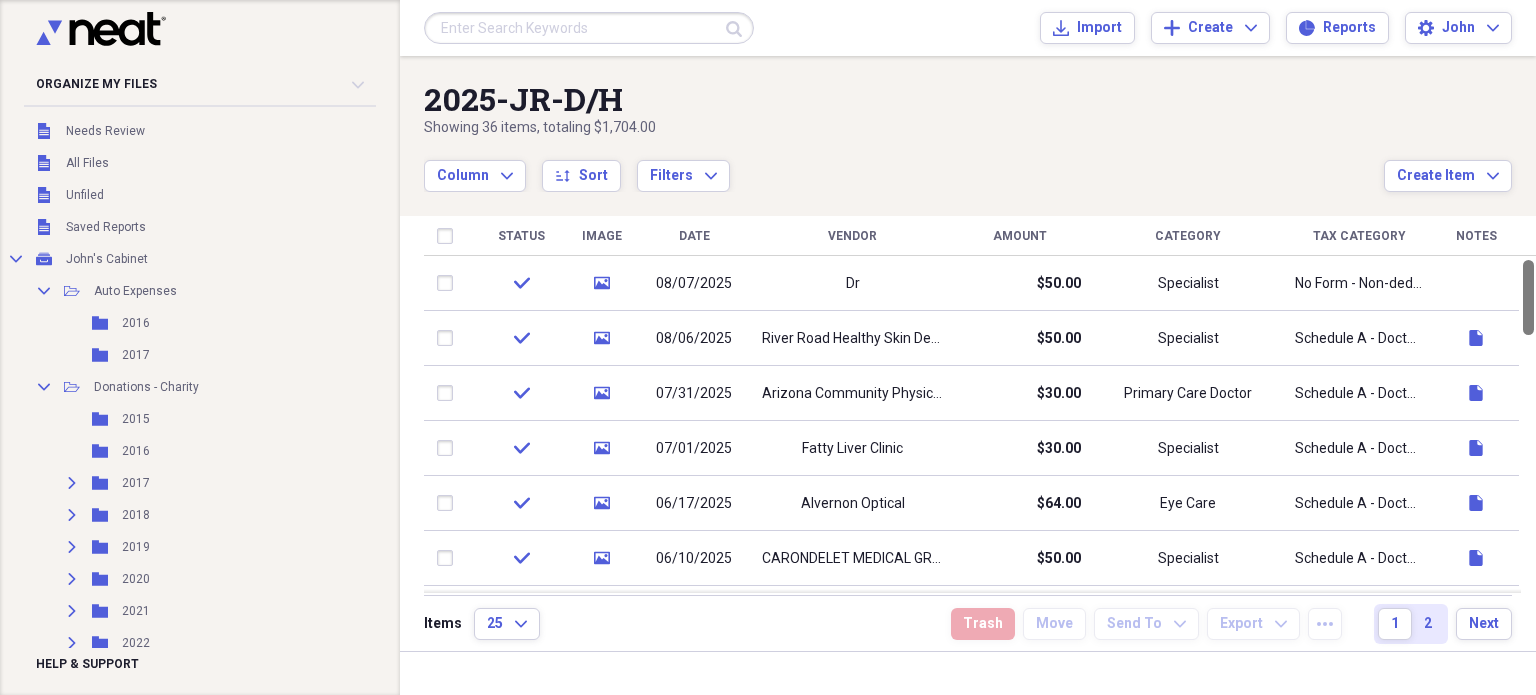 drag, startPoint x: 1526, startPoint y: 490, endPoint x: 1521, endPoint y: 232, distance: 258.04843 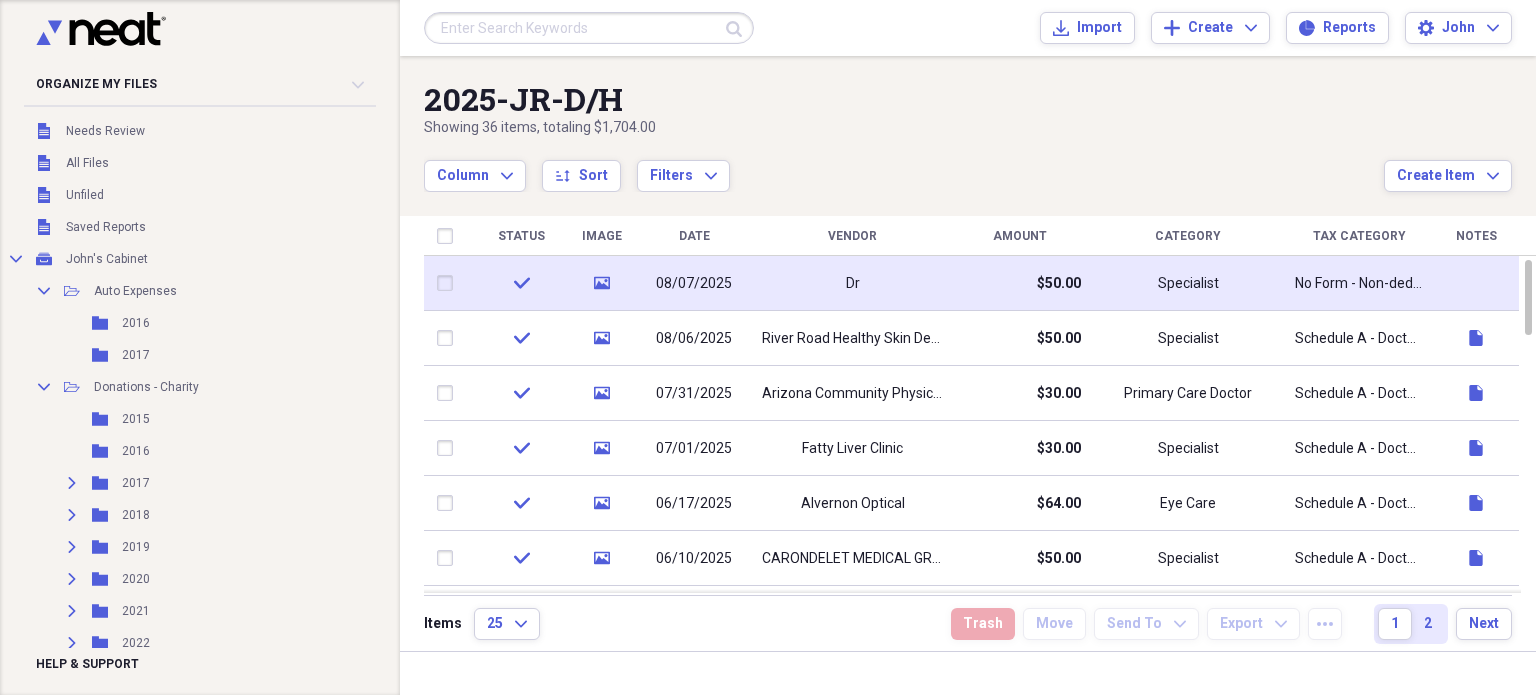 click at bounding box center (1476, 283) 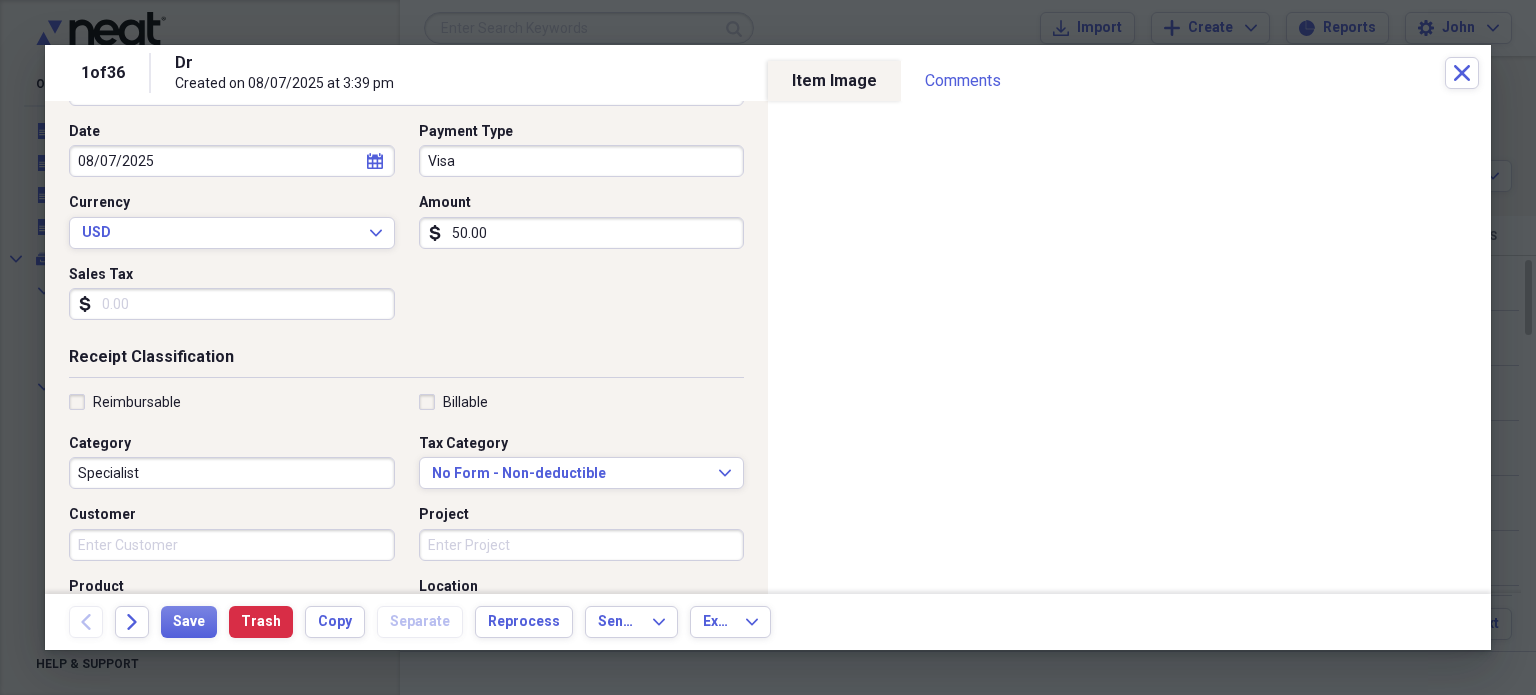 scroll, scrollTop: 526, scrollLeft: 0, axis: vertical 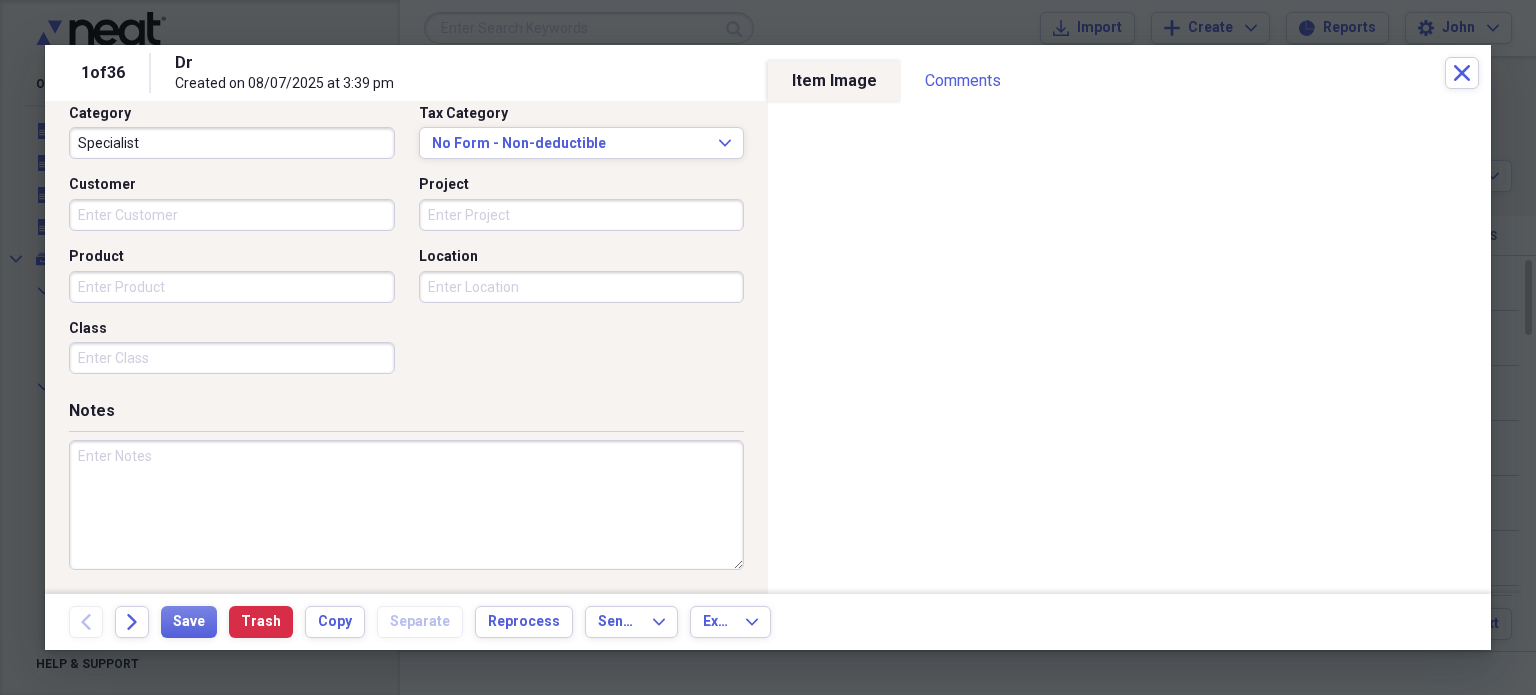 click at bounding box center [406, 505] 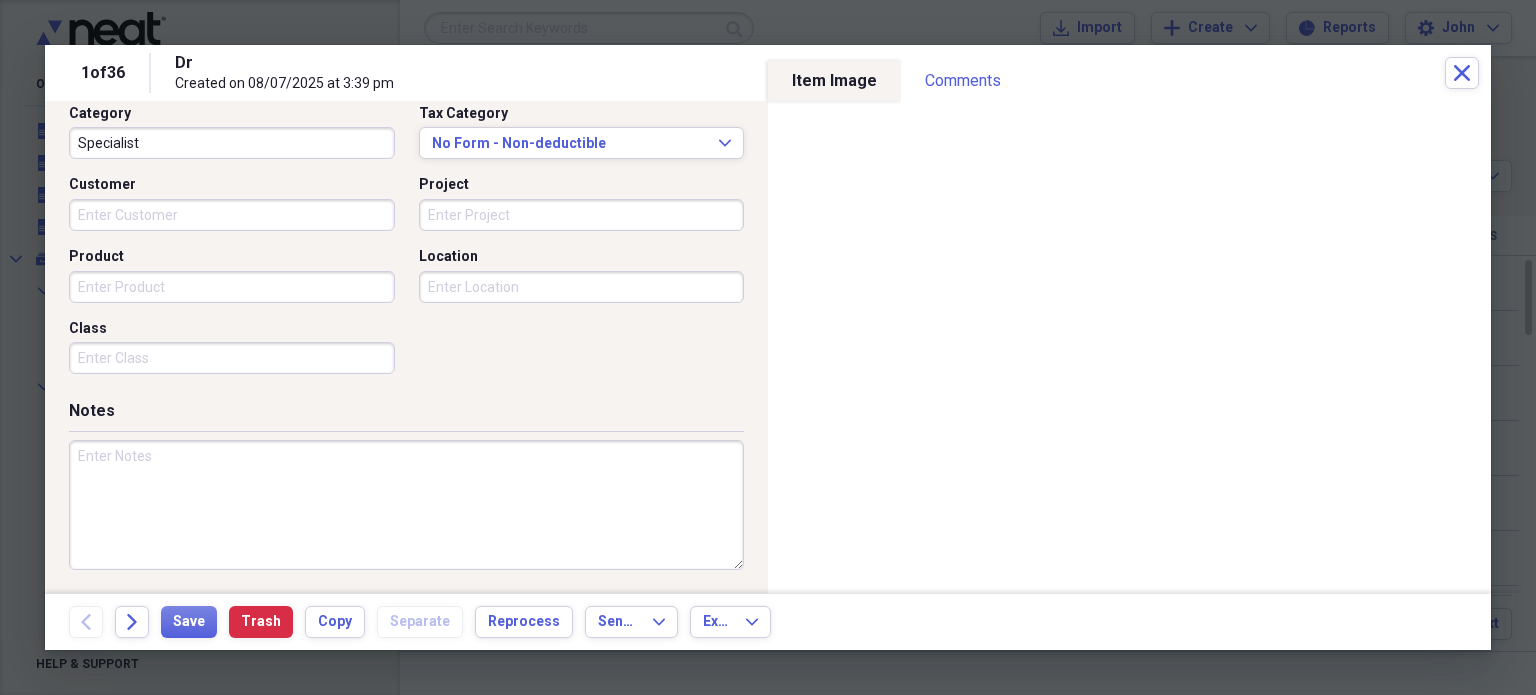 paste on "Lower Spinal area - Ordered by Loewenstein - $50.00" 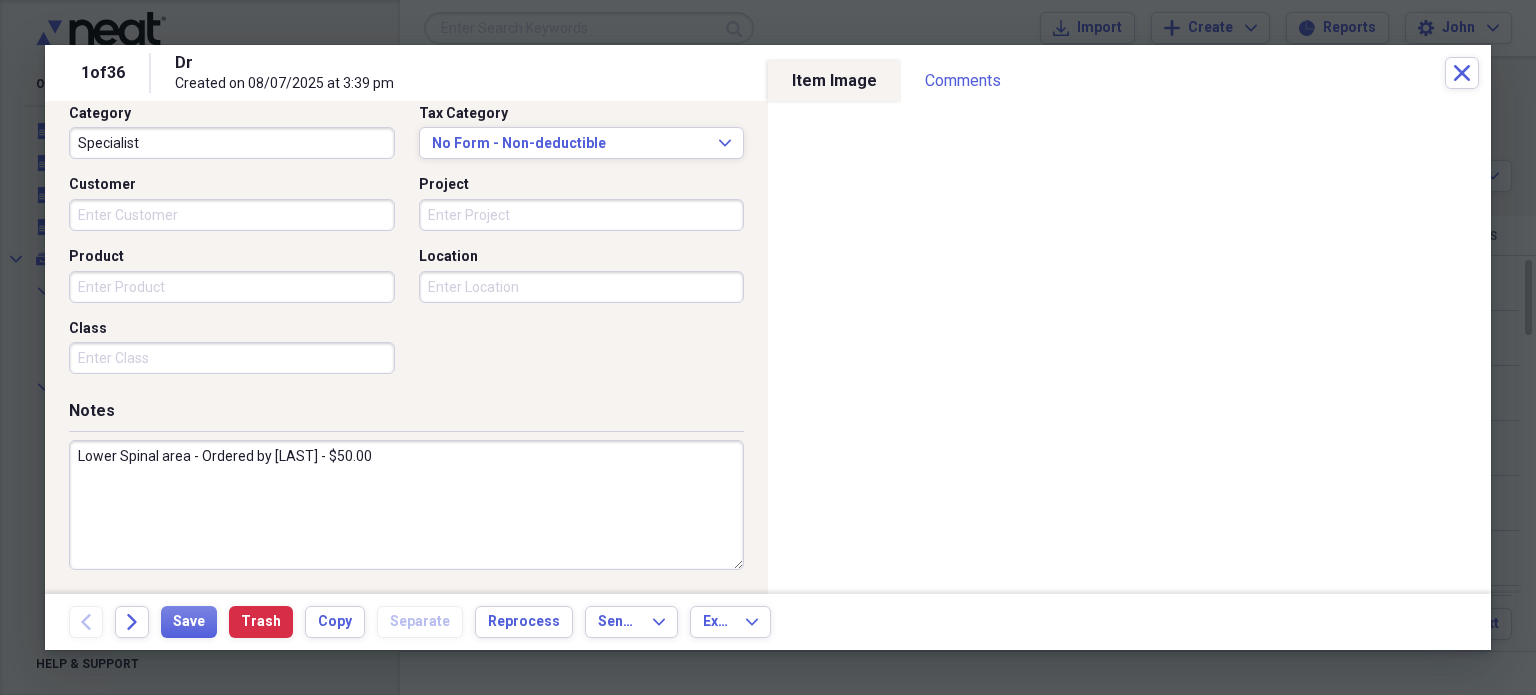 drag, startPoint x: 186, startPoint y: 452, endPoint x: 68, endPoint y: 447, distance: 118.10589 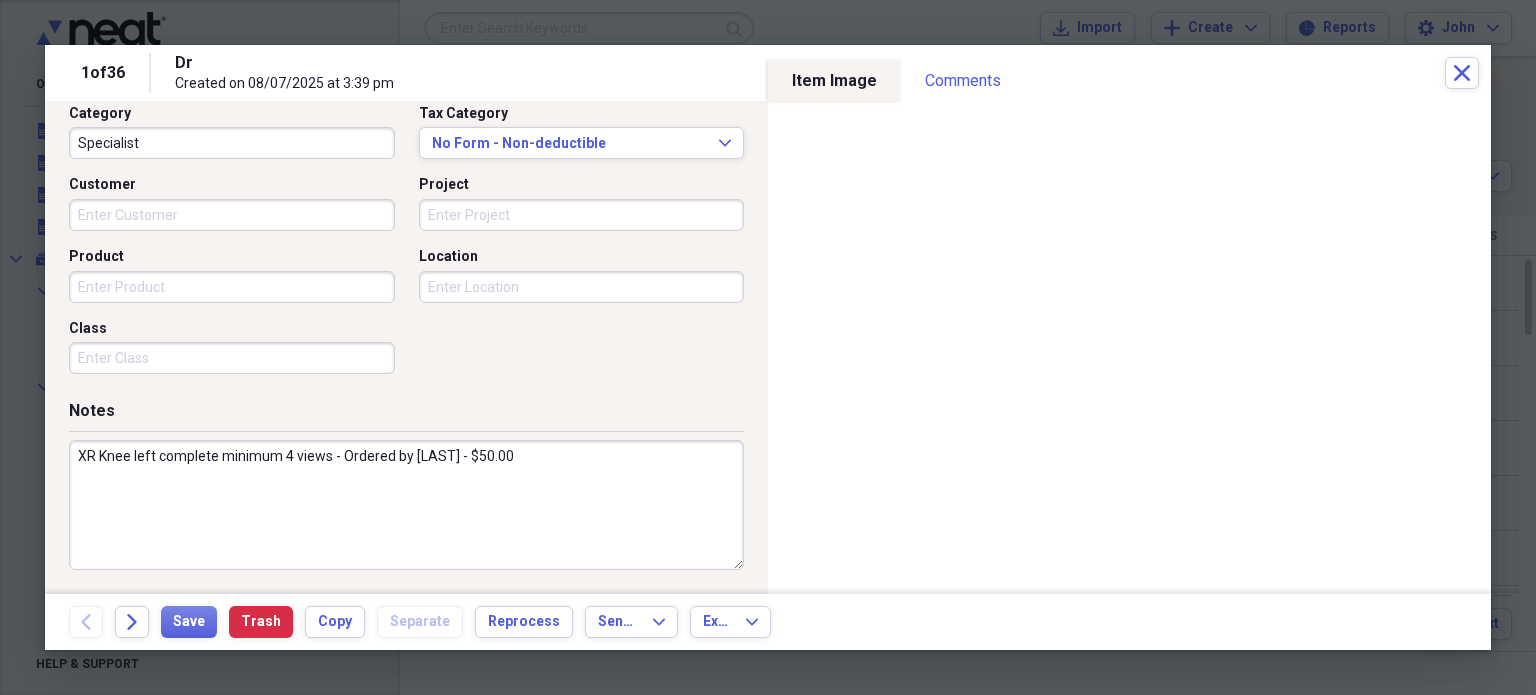 drag, startPoint x: 544, startPoint y: 454, endPoint x: 551, endPoint y: 463, distance: 11.401754 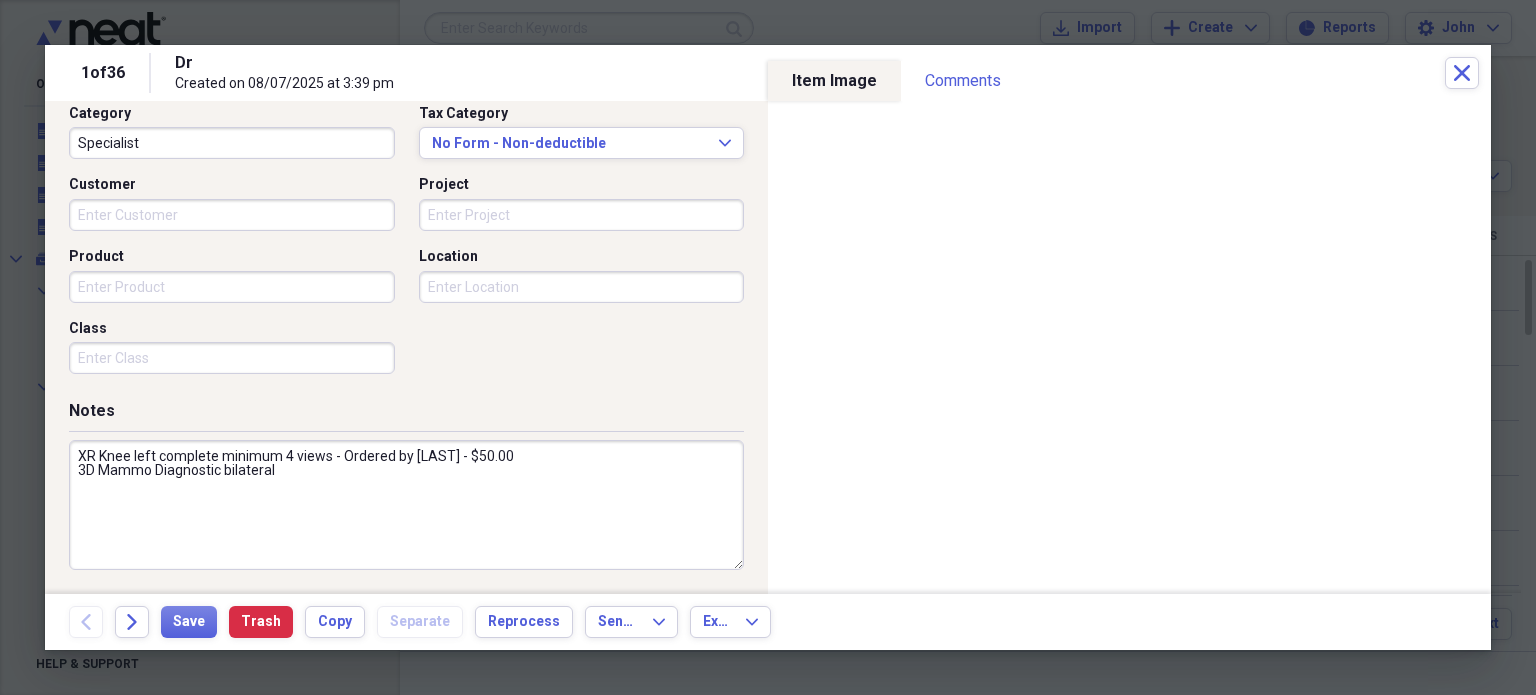 drag, startPoint x: 327, startPoint y: 455, endPoint x: 485, endPoint y: 451, distance: 158.05063 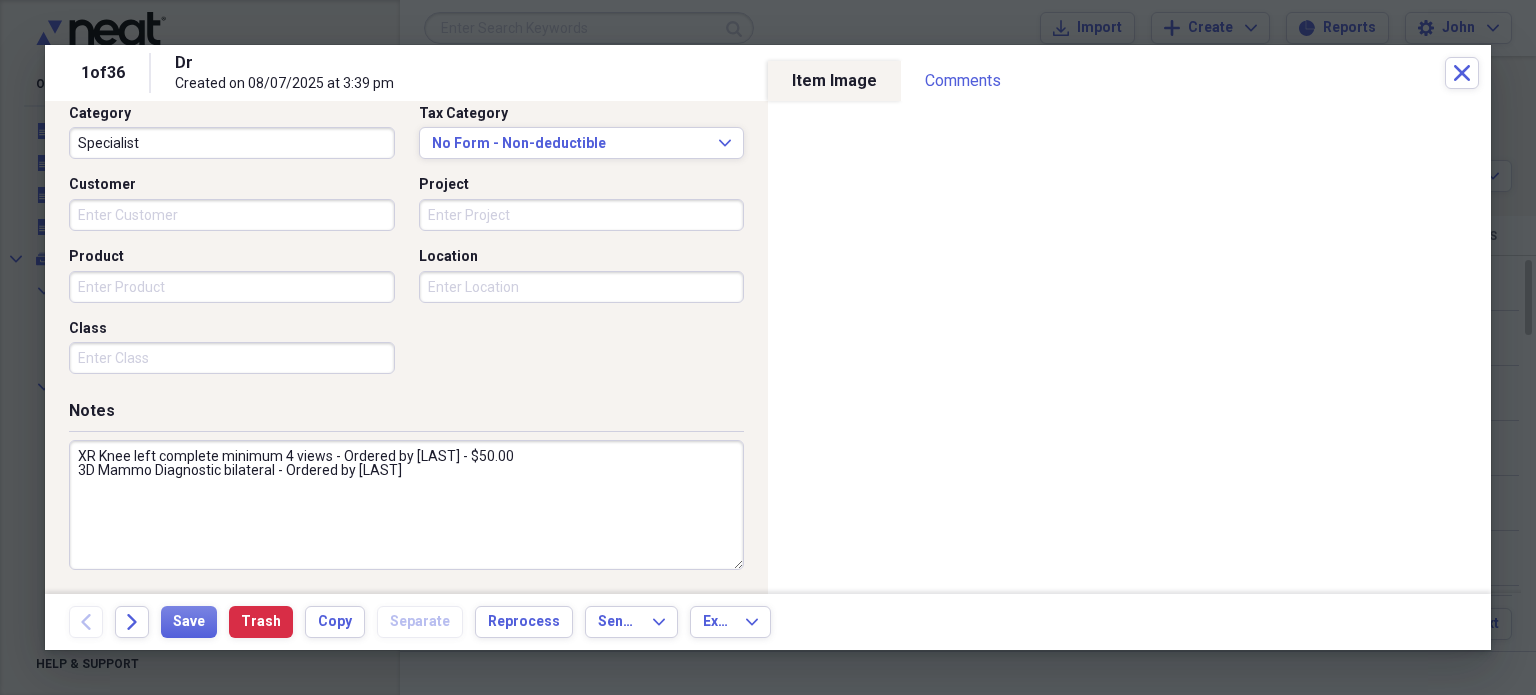 paste on "- Ordered by Loewenstein" 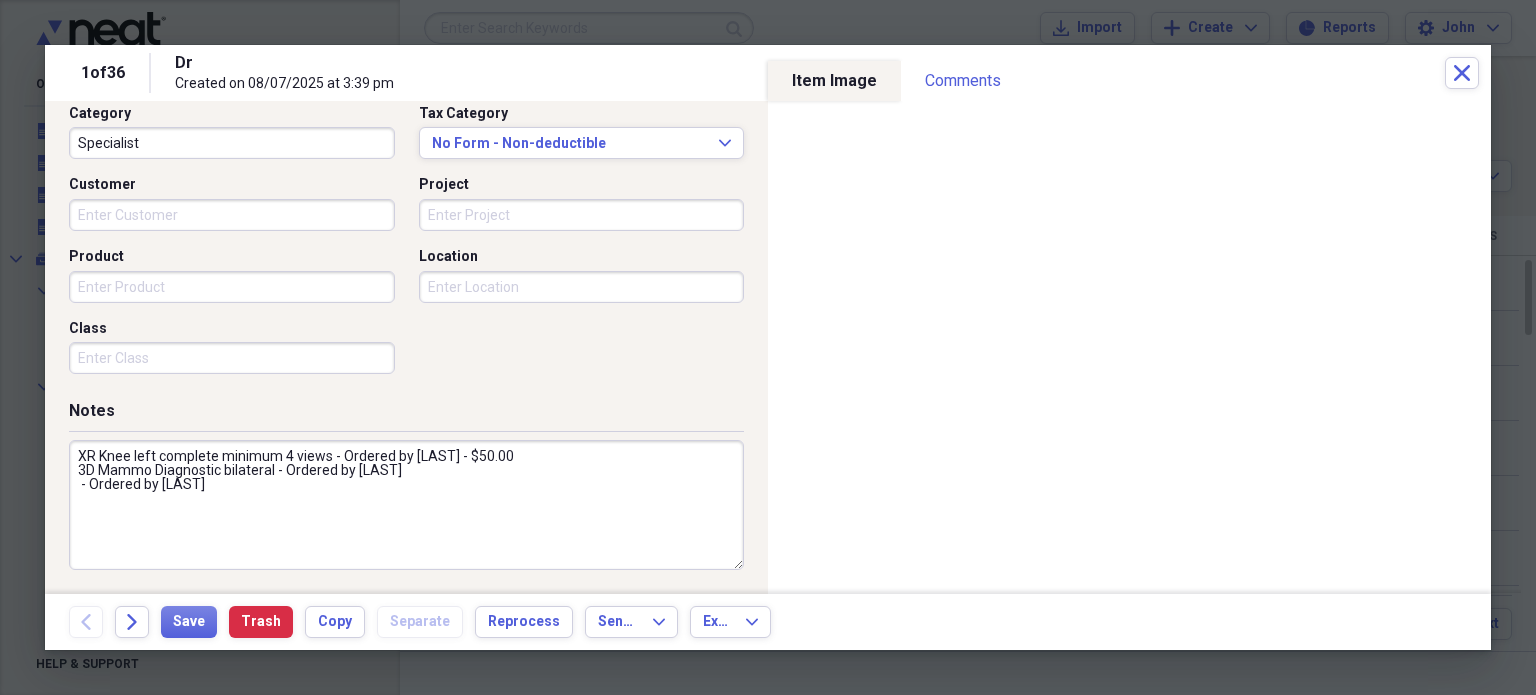 click on "XR Knee left complete minimum 4 views - Ordered by Loewenstein - $50.00
3D Mammo Diagnostic bilateral - Ordered by Loewenstein
- Ordered by Loewenstein" at bounding box center [406, 505] 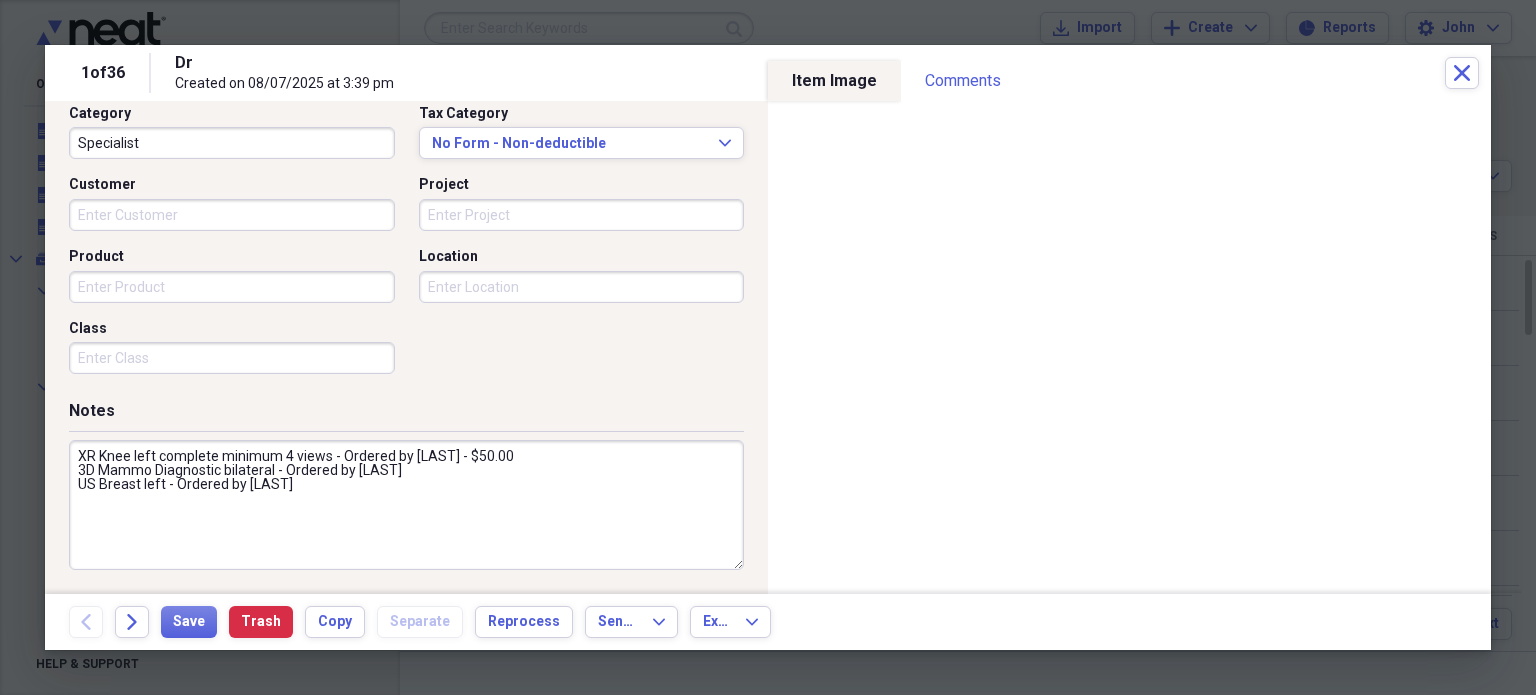 click on "XR Knee left complete minimum 4 views - Ordered by Loewenstein - $50.00
3D Mammo Diagnostic bilateral - Ordered by Loewenstein
US Breast left - Ordered by Loewenstein" at bounding box center [406, 505] 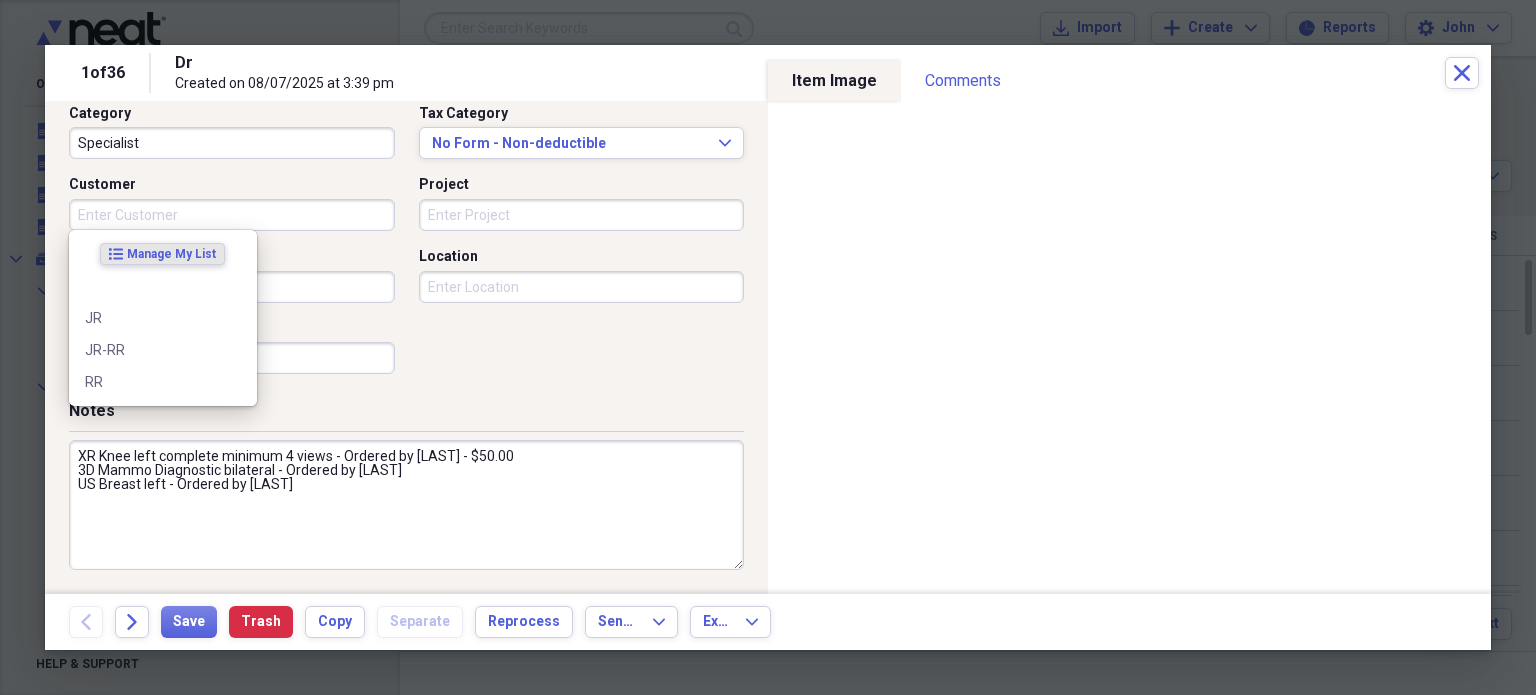 click on "Customer" at bounding box center [232, 215] 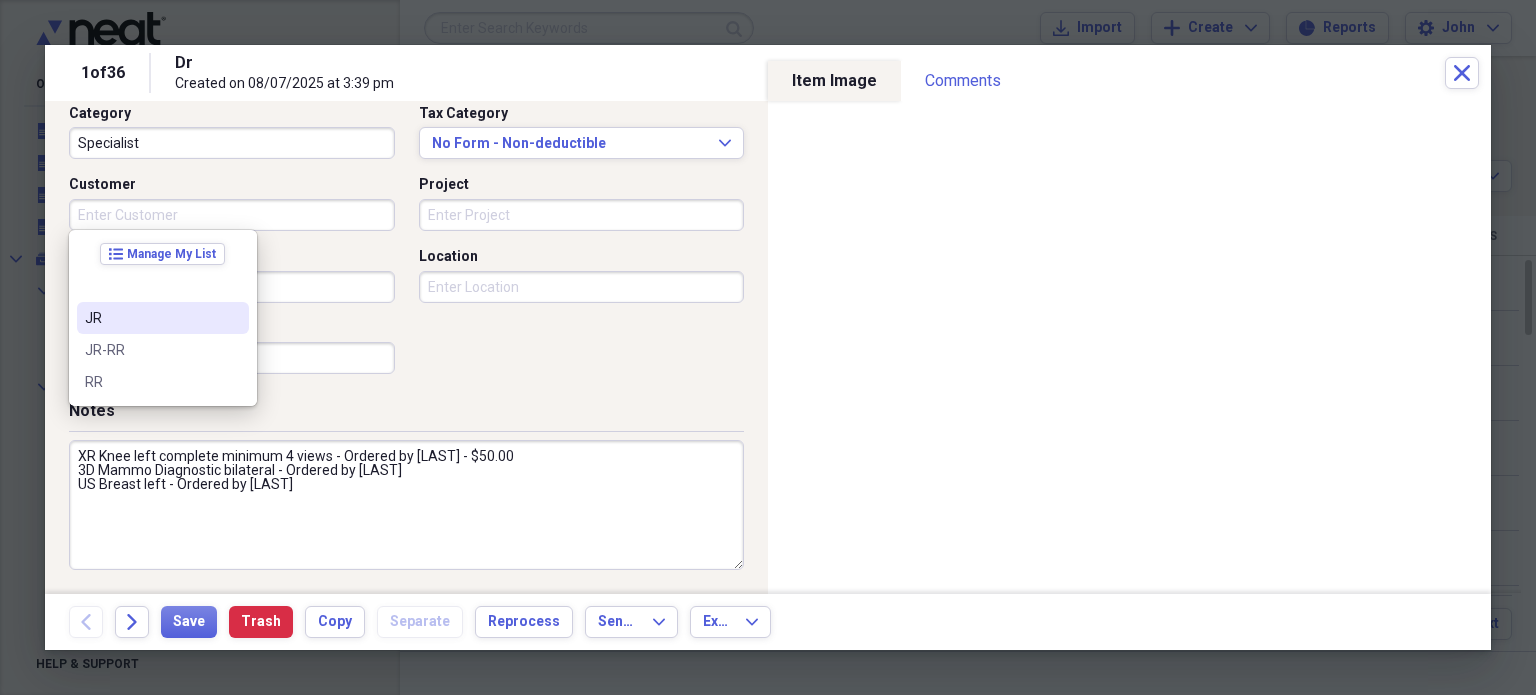 click on "JR" at bounding box center (151, 318) 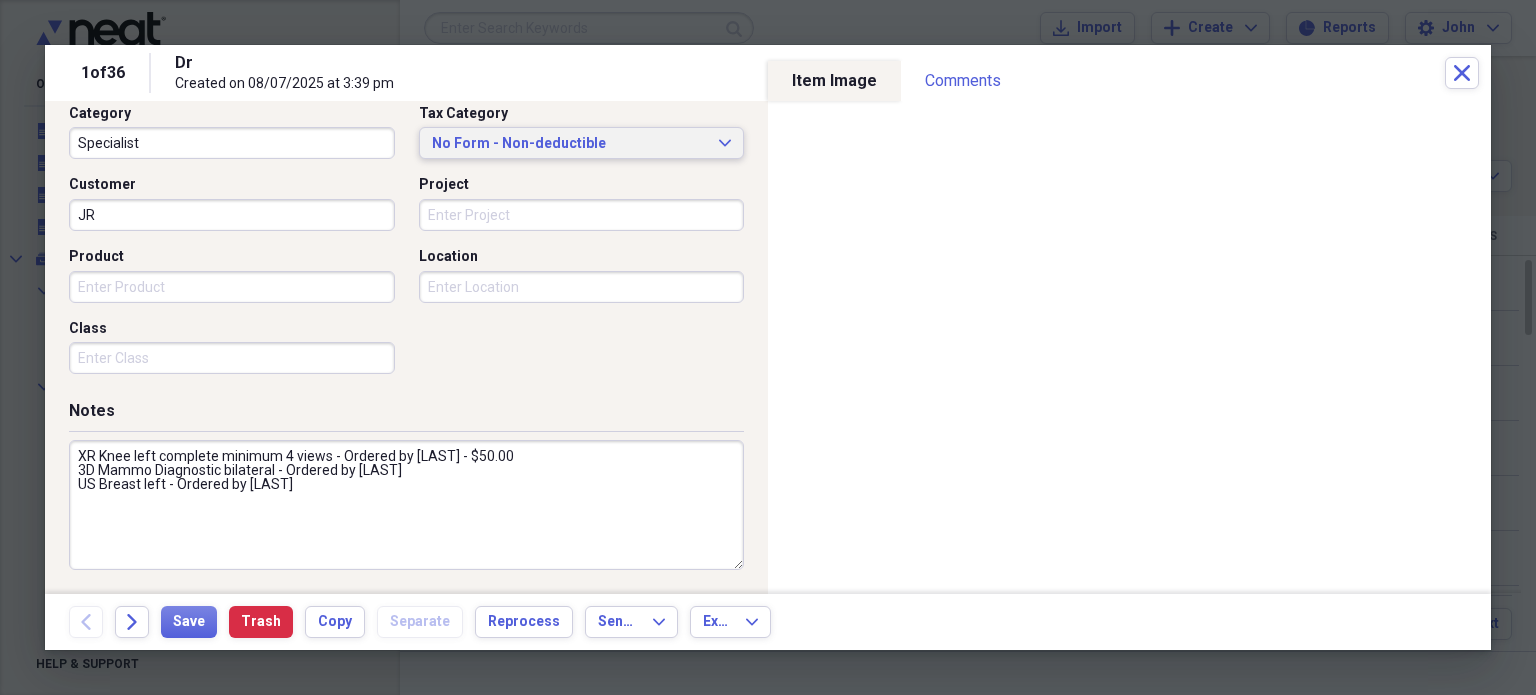 click on "No Form - Non-deductible" at bounding box center [570, 144] 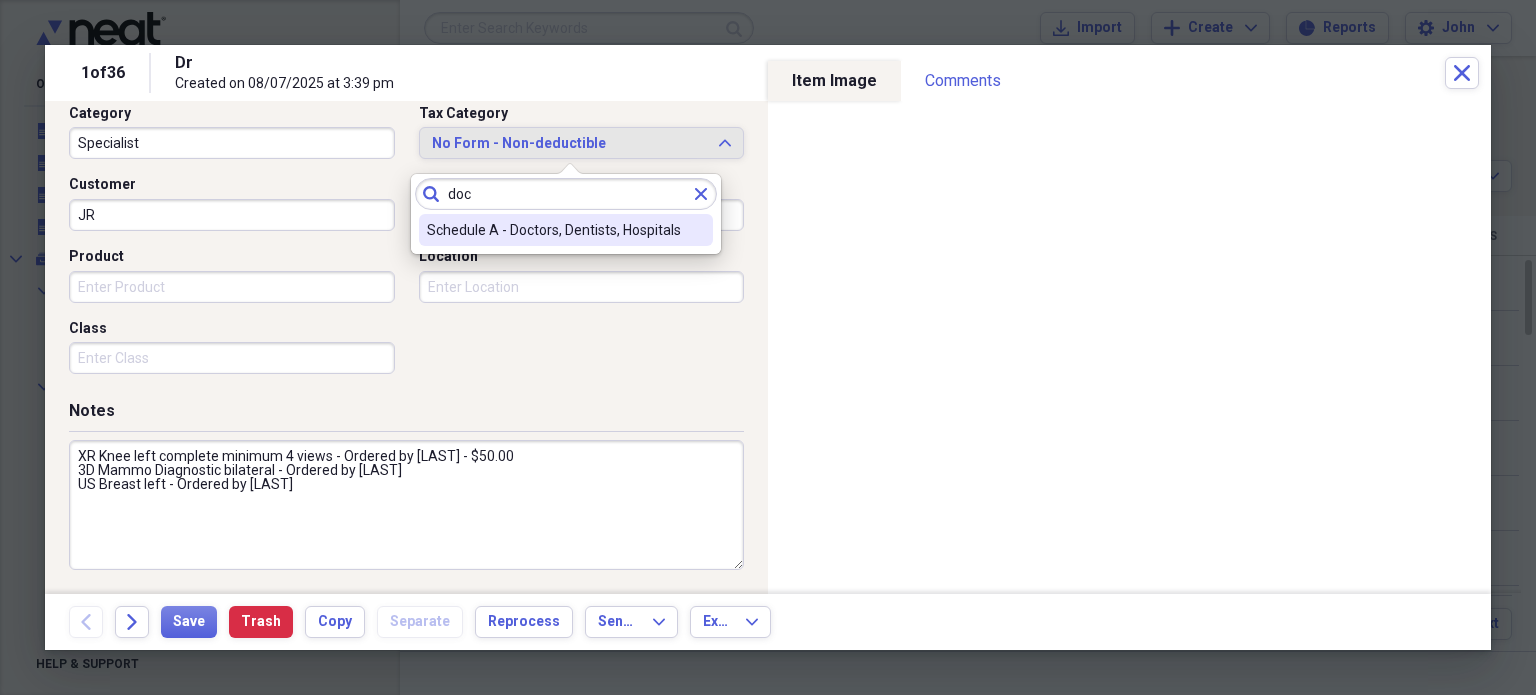 type on "doc" 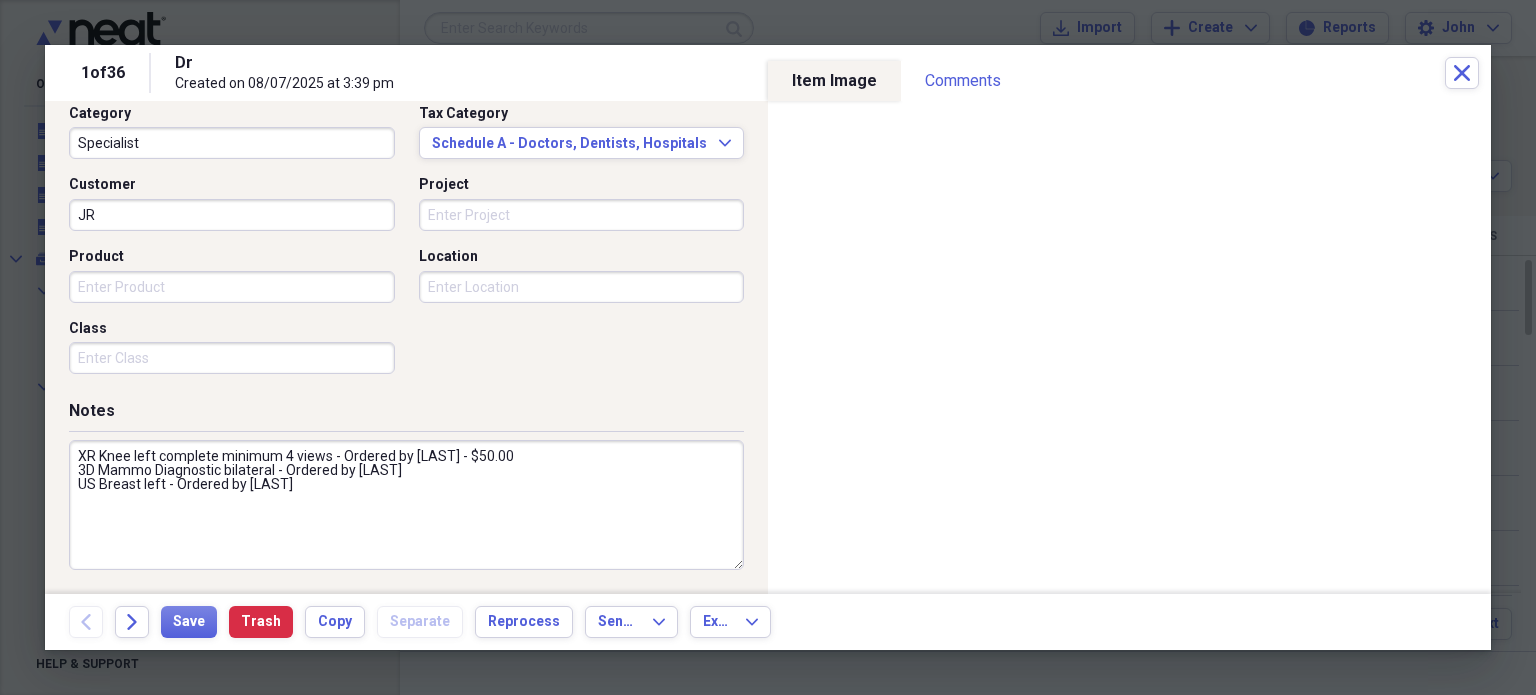 click on "Specialist" at bounding box center (232, 143) 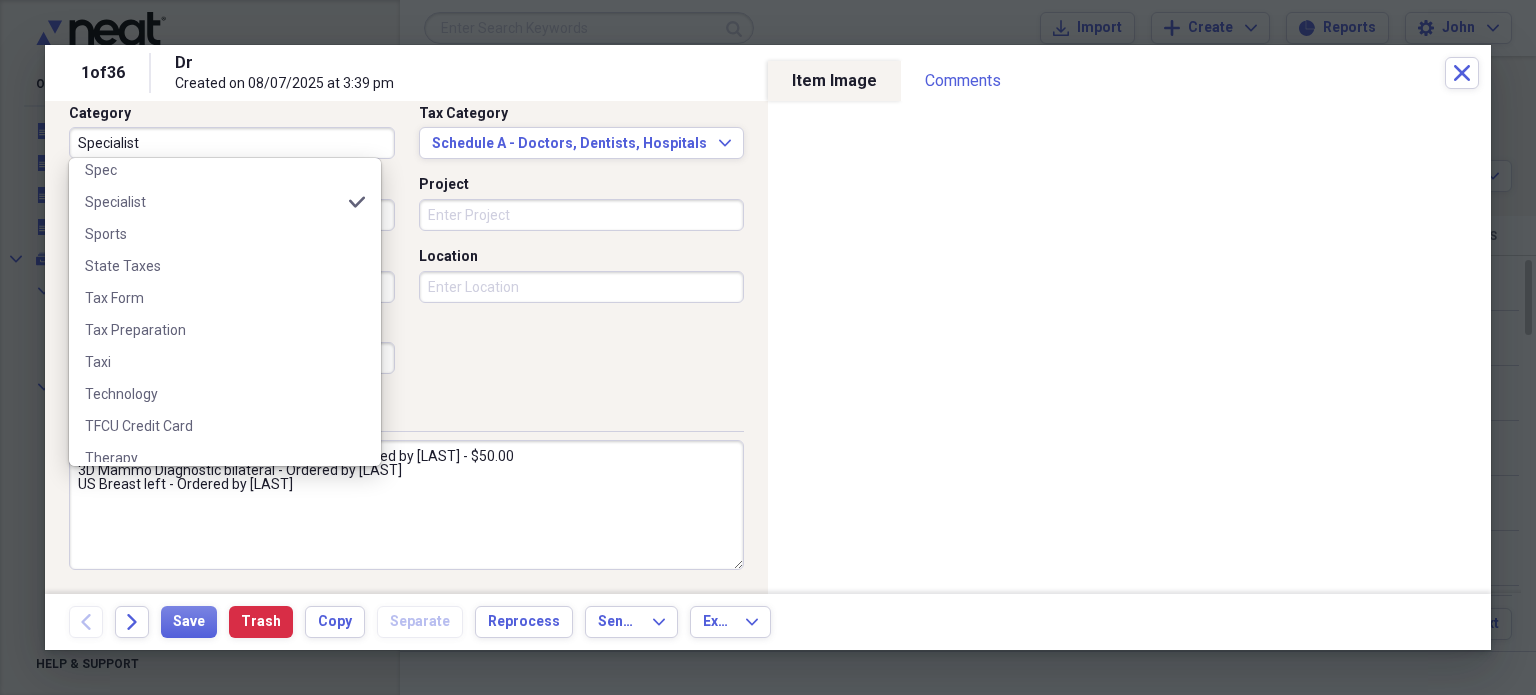 scroll, scrollTop: 1868, scrollLeft: 0, axis: vertical 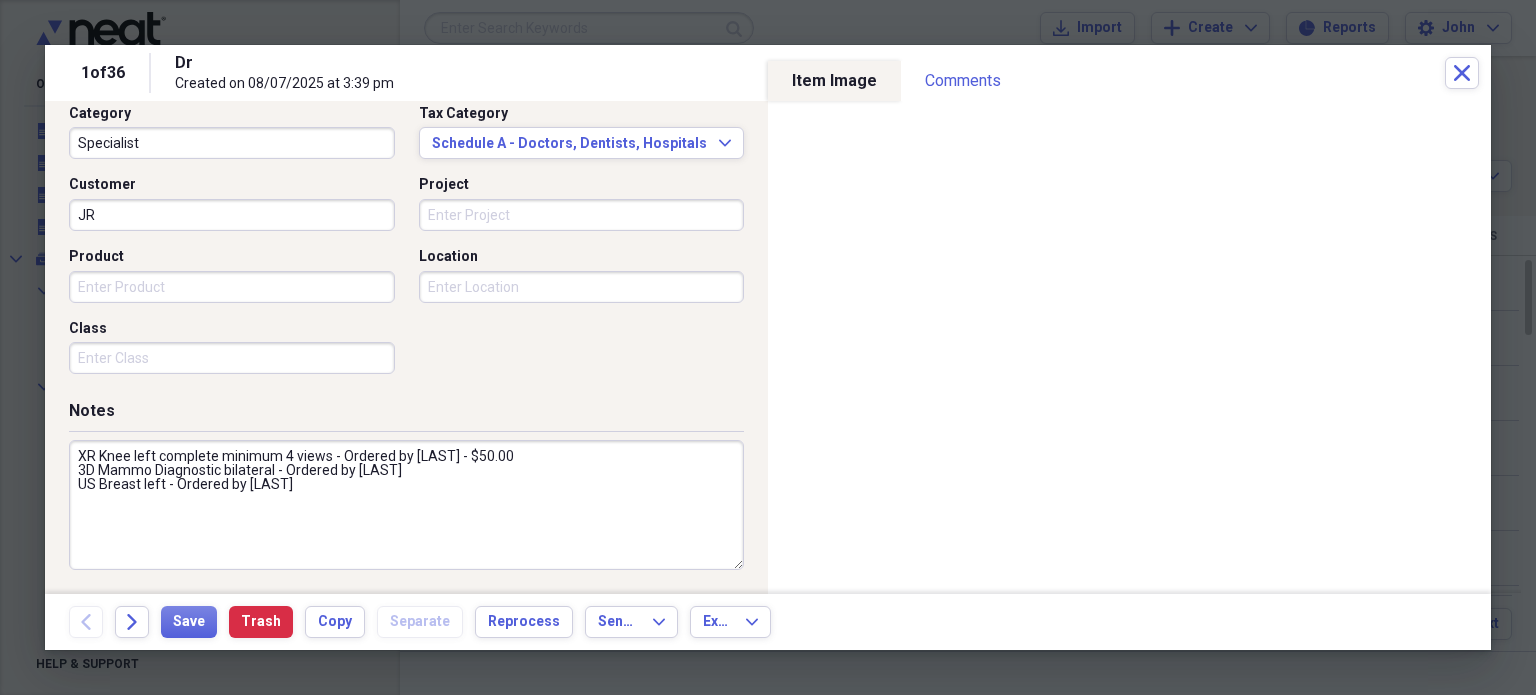 click on "Reimbursable Billable Category Specialist Tax Category Schedule A - Doctors, Dentists, Hospitals Expand Customer JR Project Product Location Class" at bounding box center [406, 223] 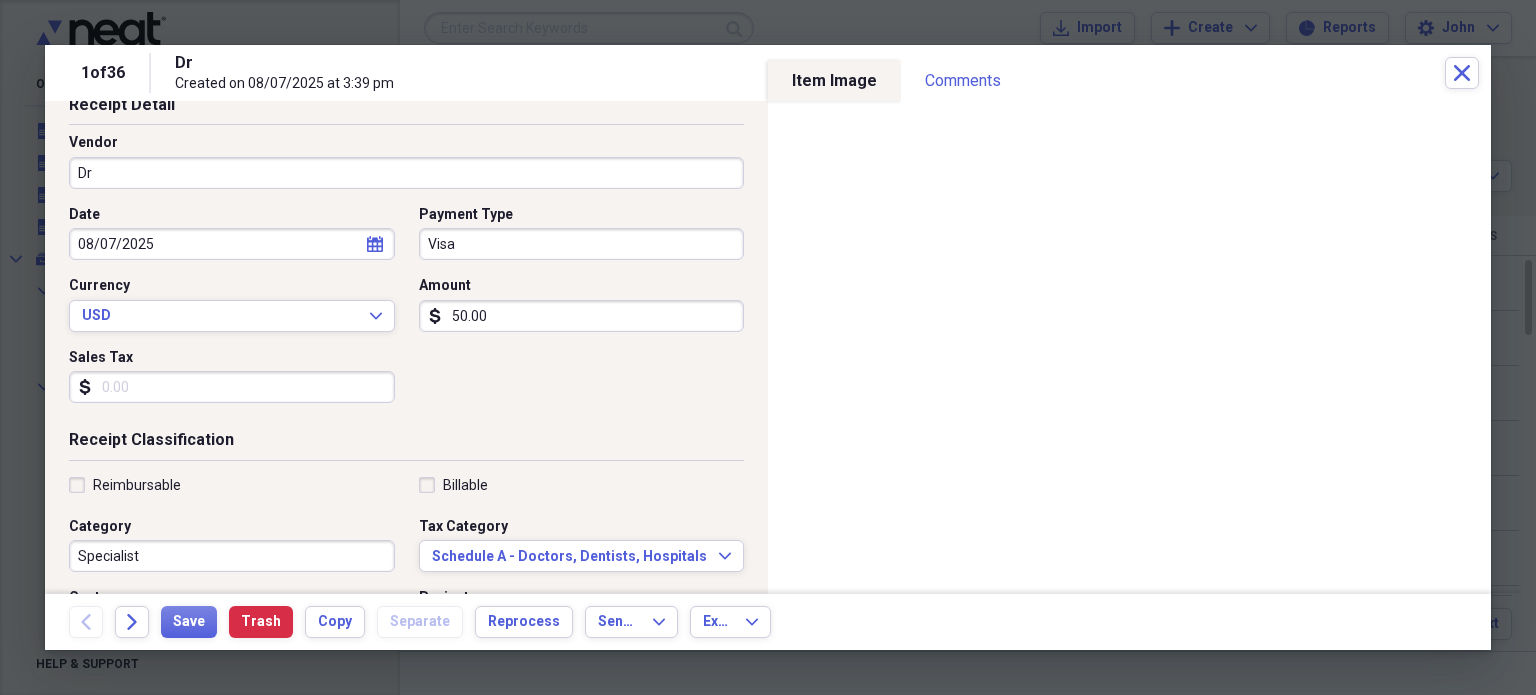 scroll, scrollTop: 26, scrollLeft: 0, axis: vertical 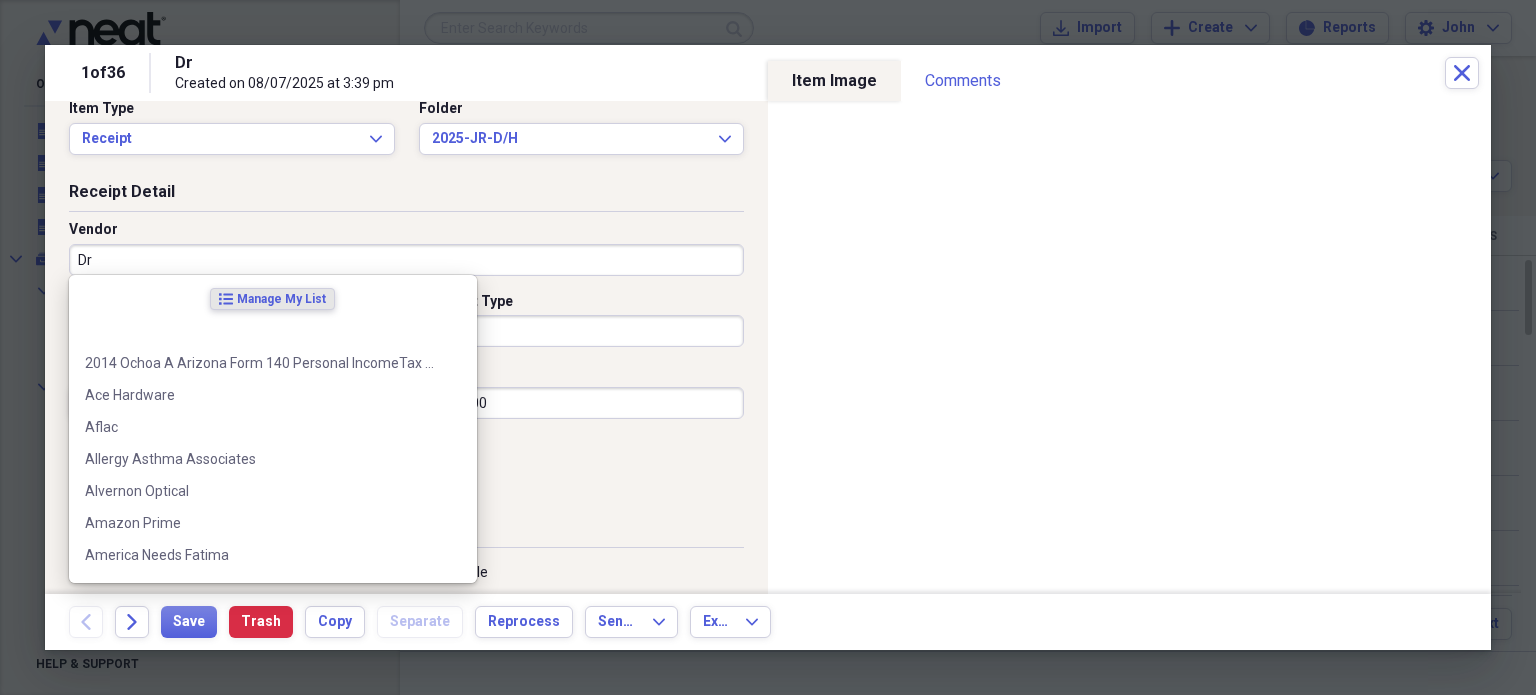 click on "Dr" at bounding box center (406, 260) 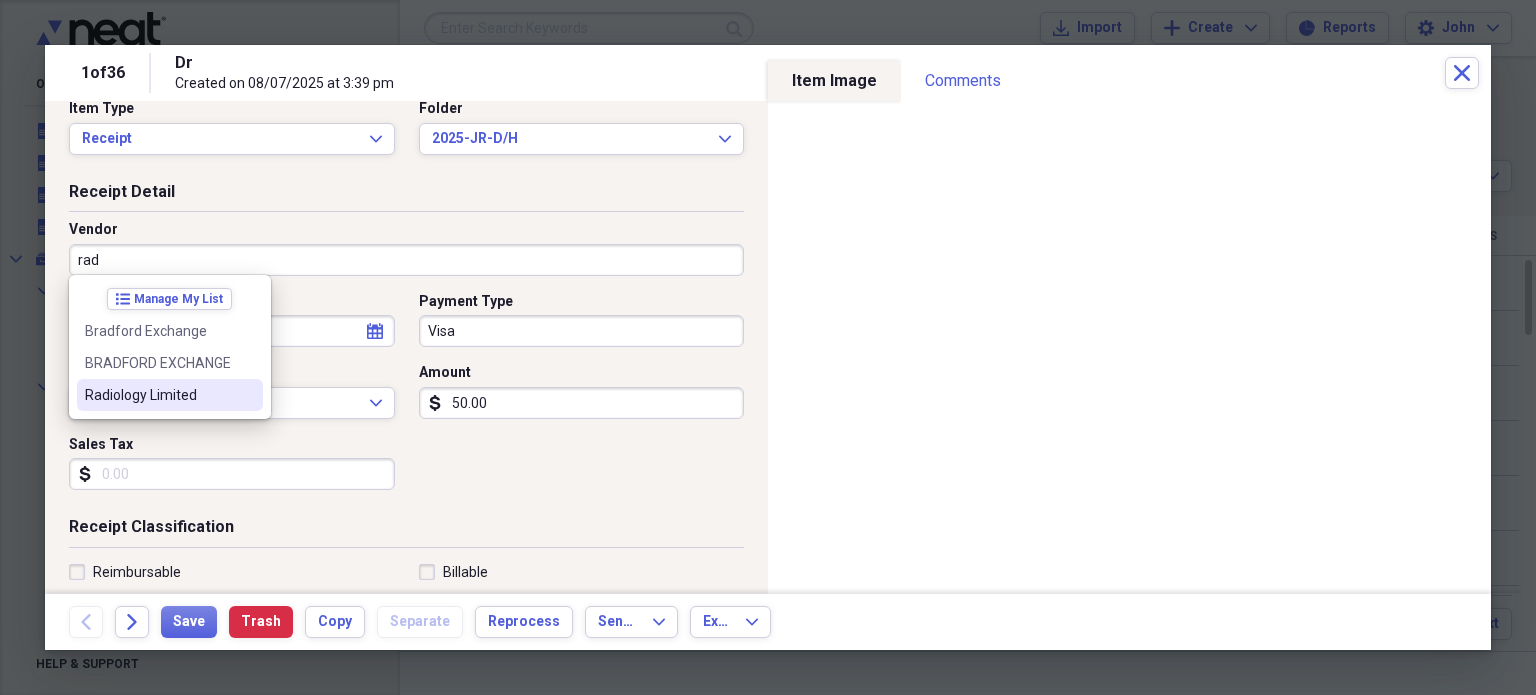 click on "Radiology Limited" at bounding box center [158, 395] 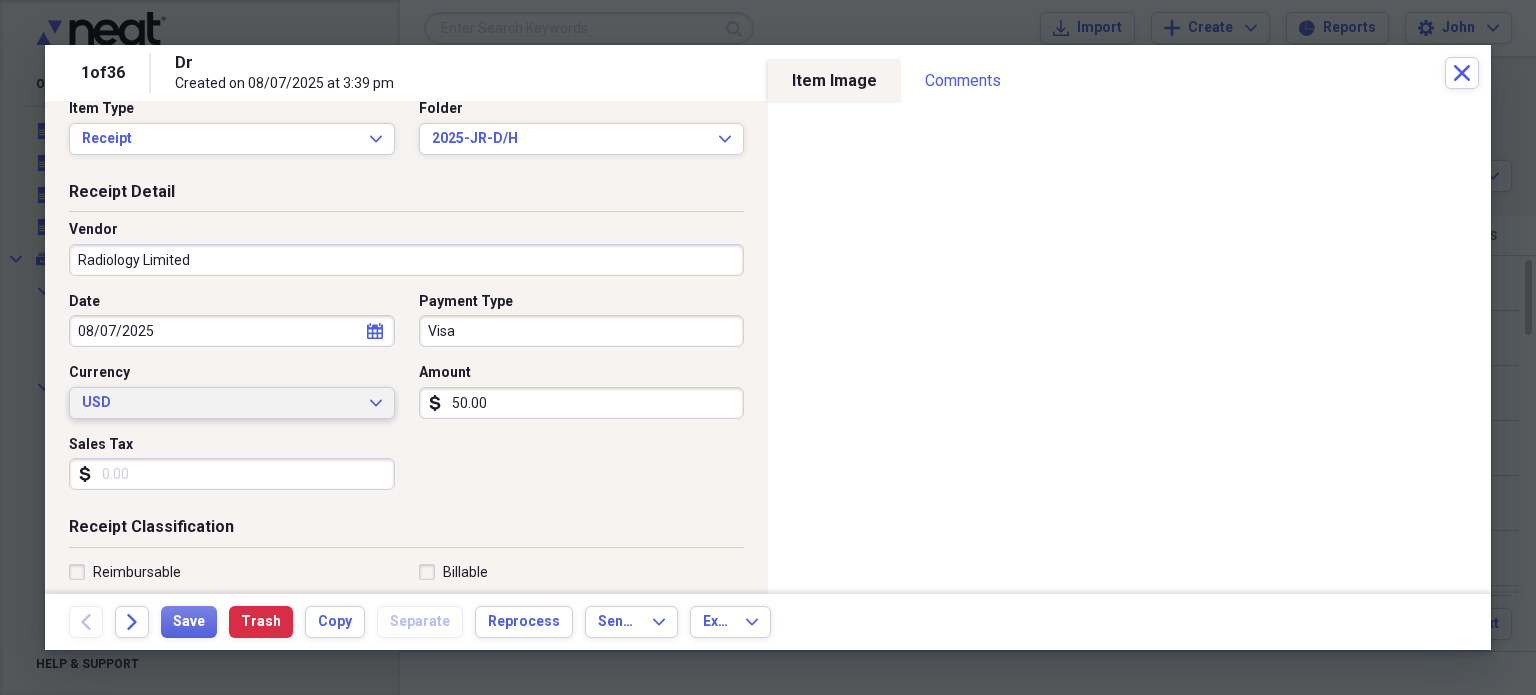 type on "X-rays" 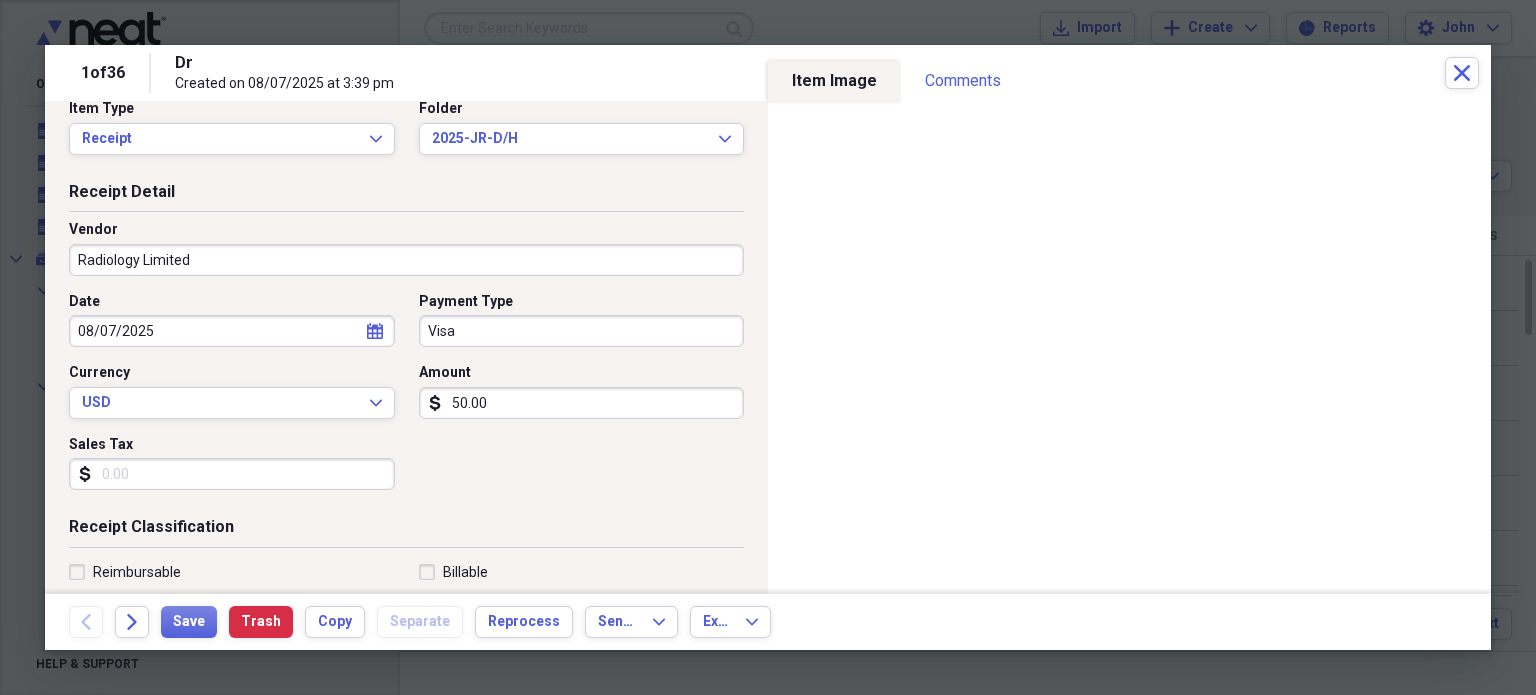 scroll, scrollTop: 0, scrollLeft: 0, axis: both 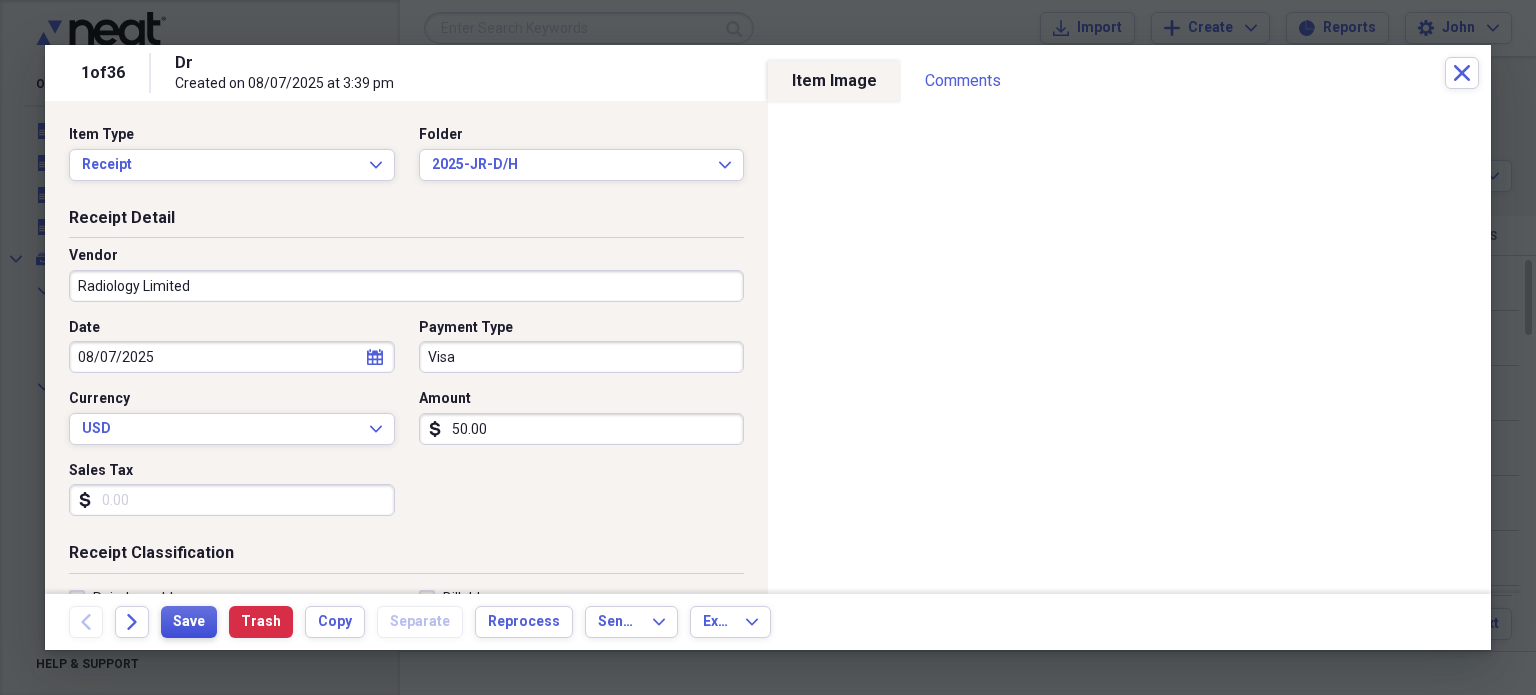 click on "Save" at bounding box center (189, 622) 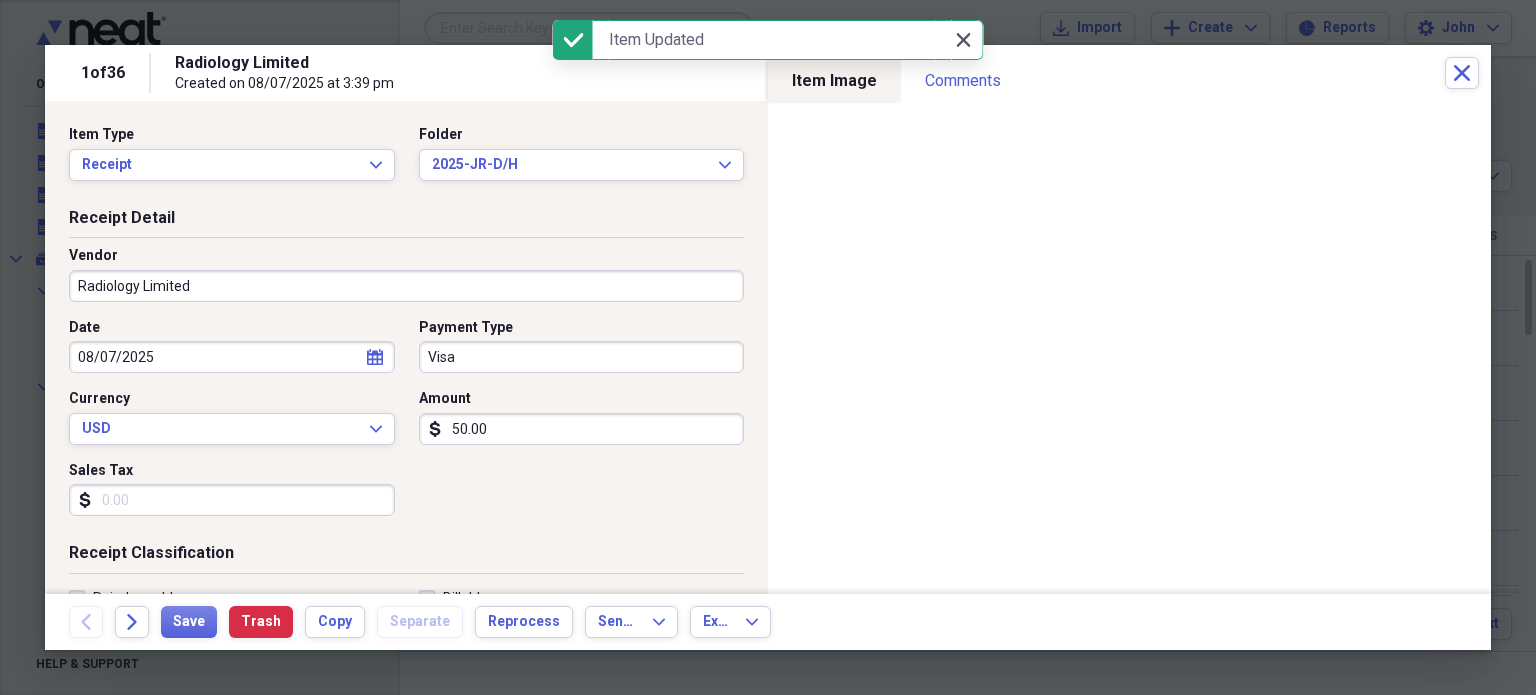 click on "Close" 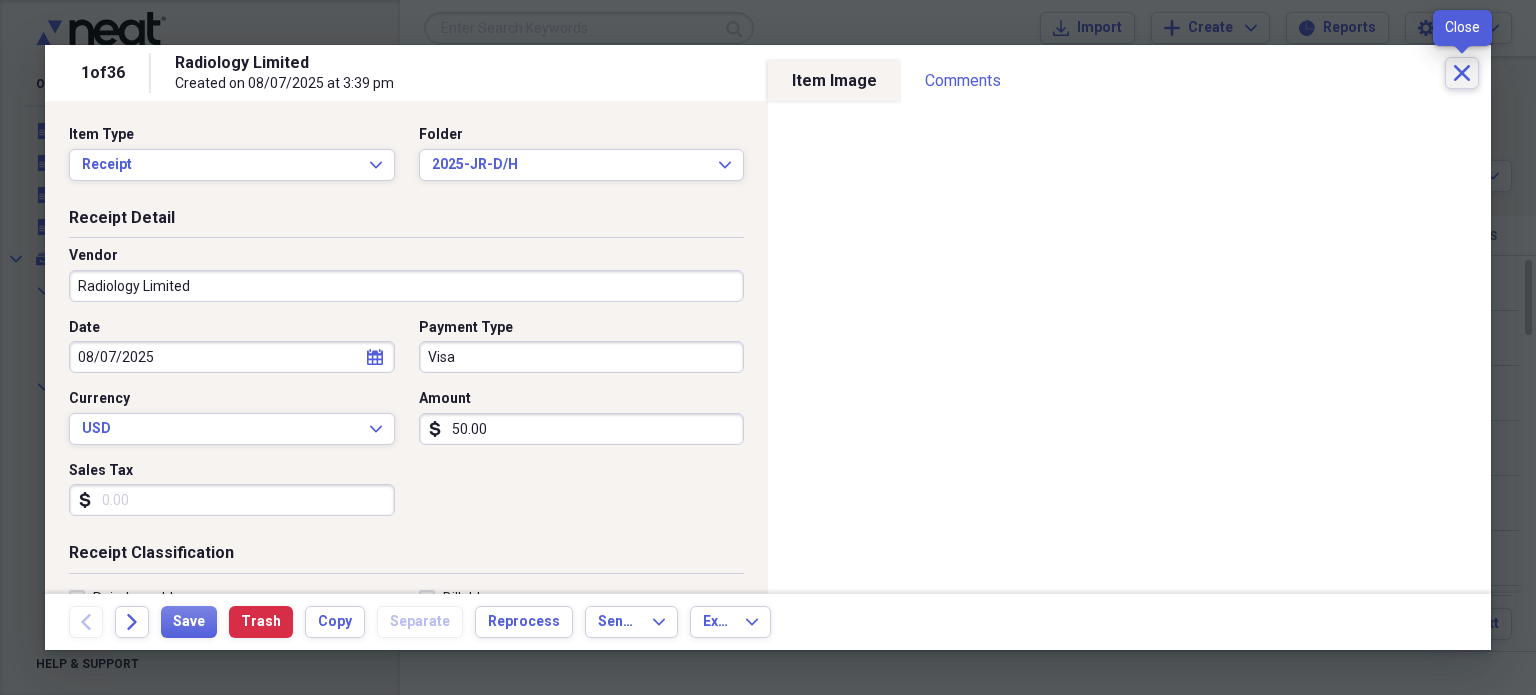 click 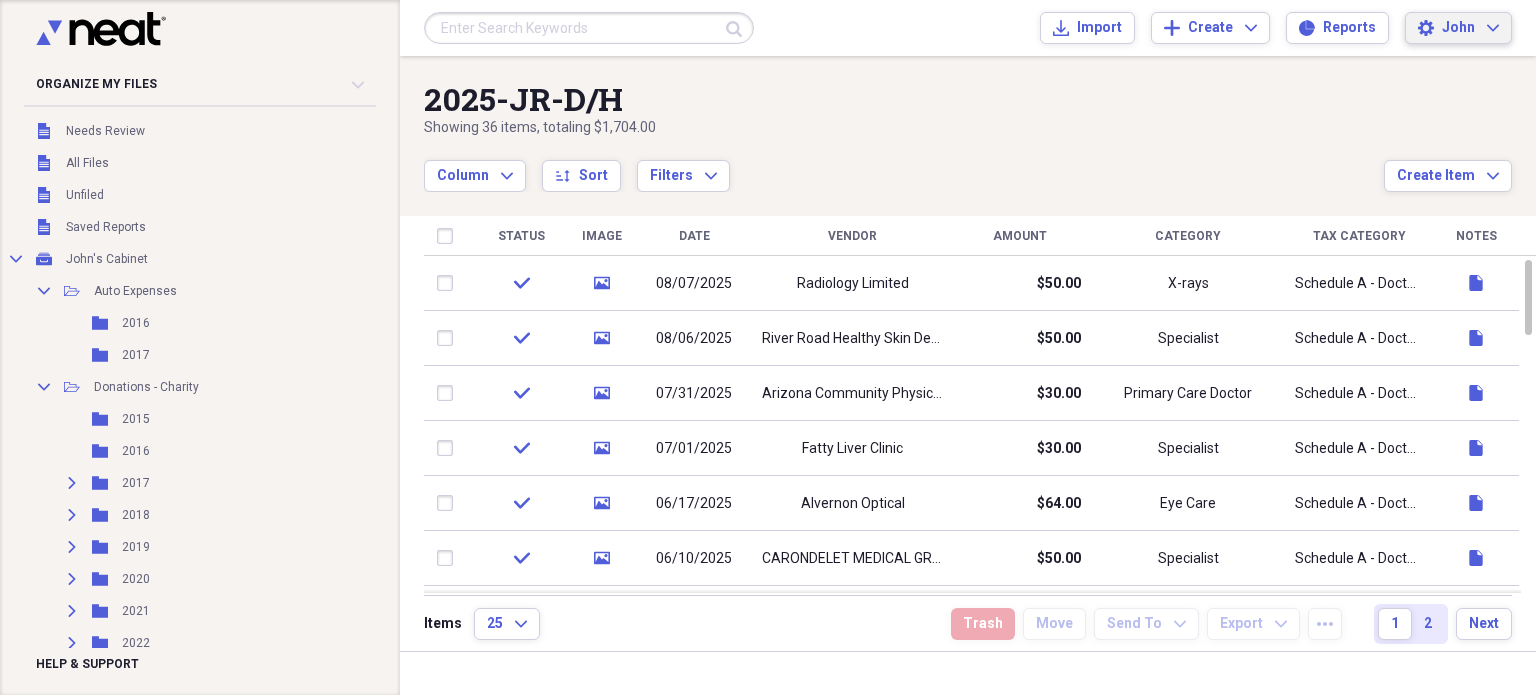 click on "John" at bounding box center (1458, 28) 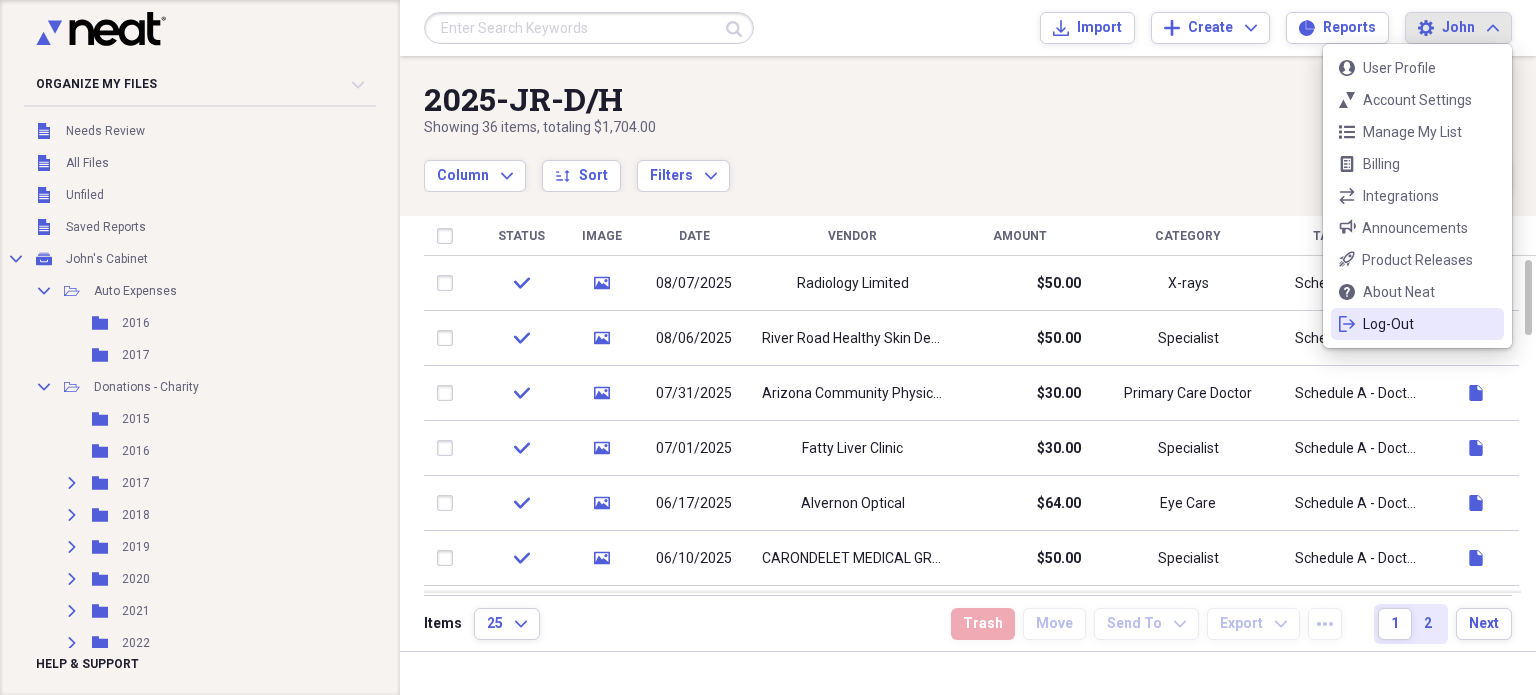 click on "Log-Out" at bounding box center [1417, 324] 